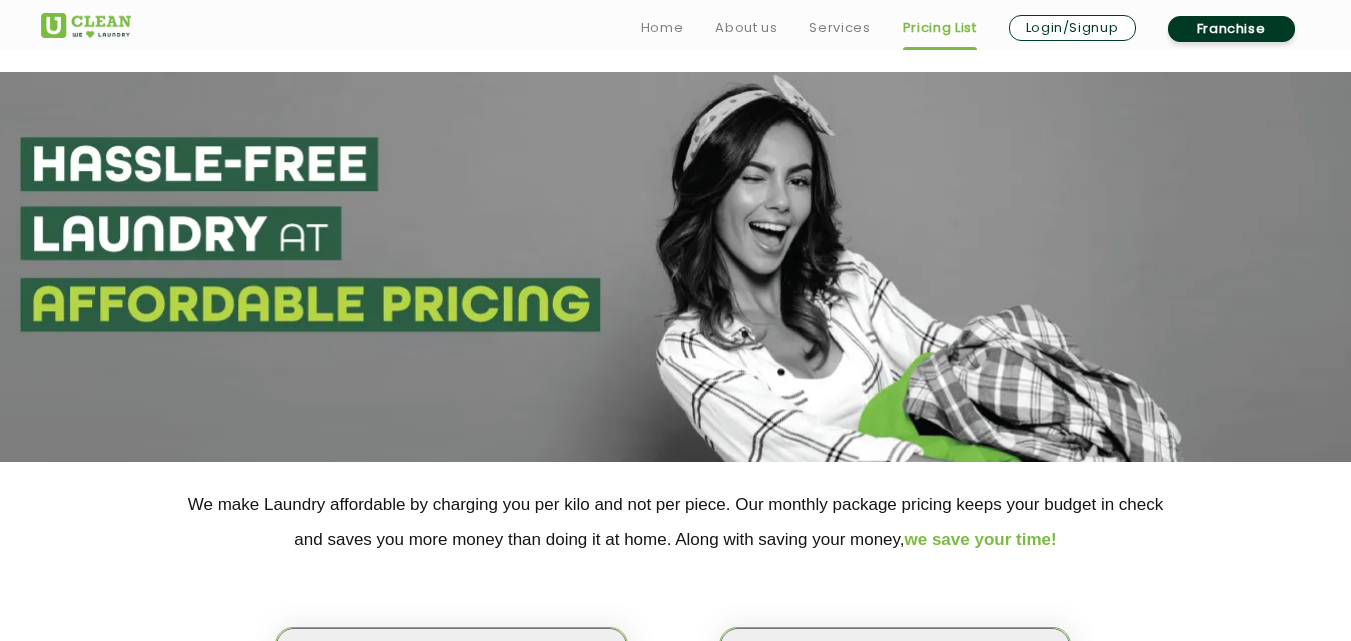 drag, startPoint x: 0, startPoint y: 0, endPoint x: 933, endPoint y: 198, distance: 953.77826 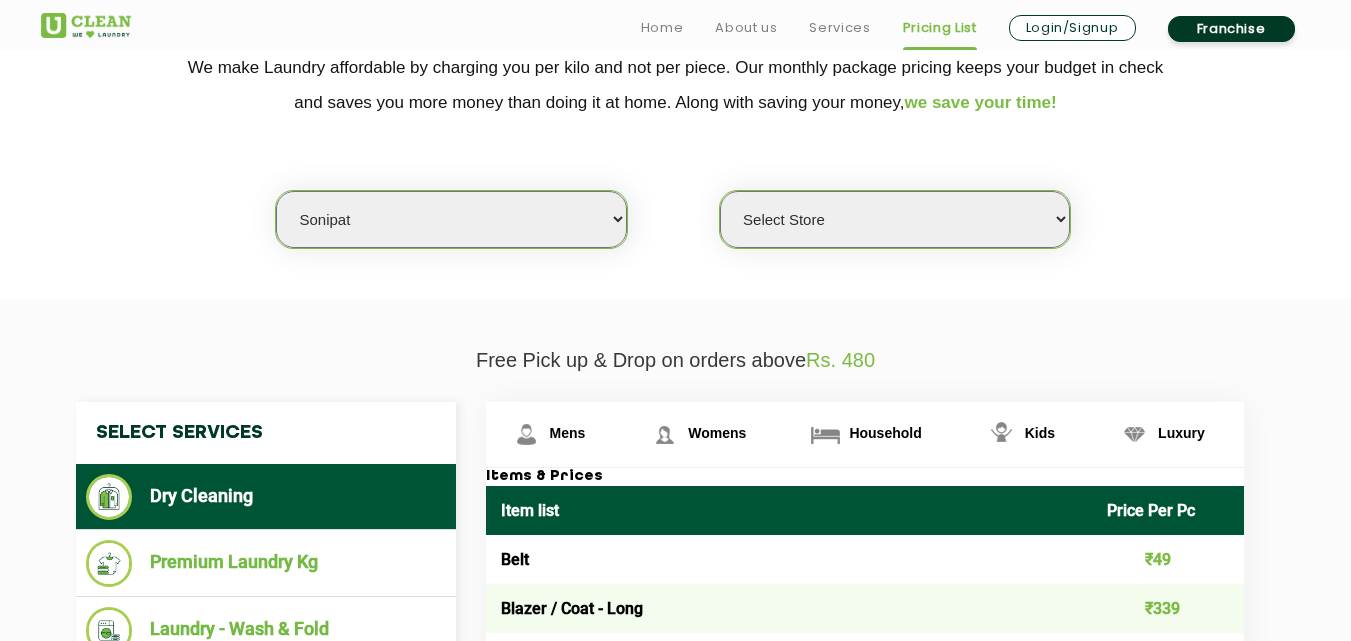 scroll, scrollTop: 437, scrollLeft: 0, axis: vertical 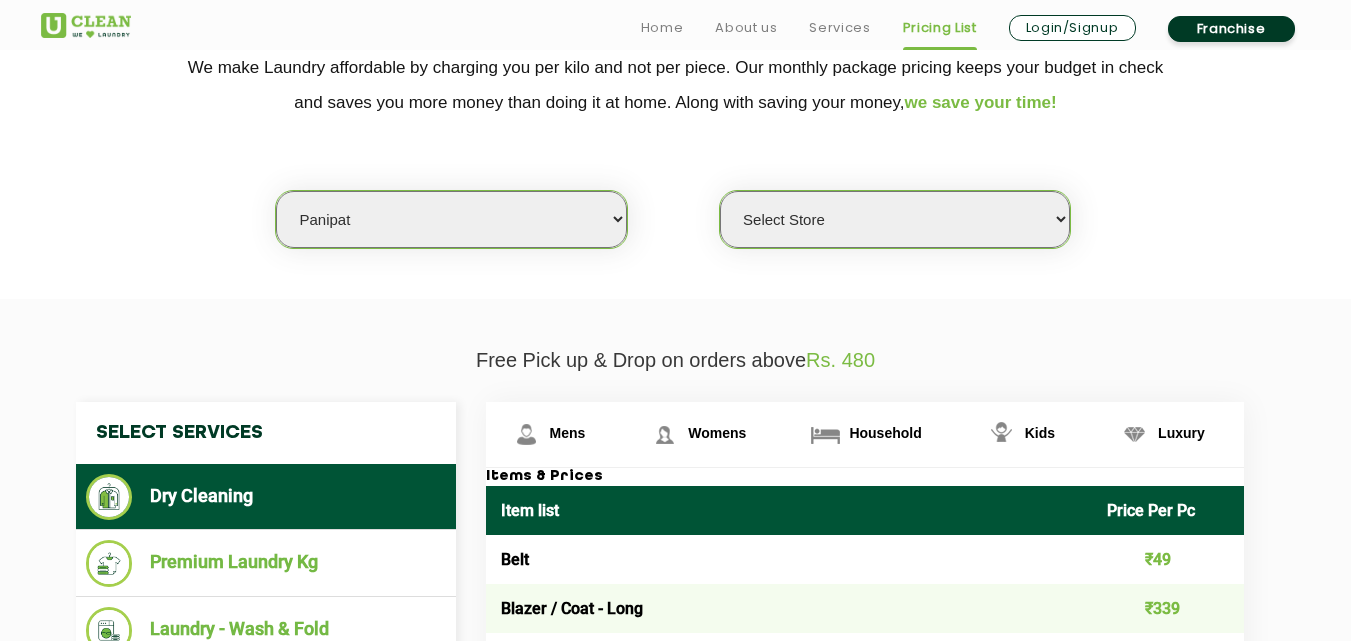 click on "Select city Aalo Agartala Agra Ahmedabad Akola Aligarh Alwar - UClean Select Amravati Aurangabad Ayodhya Bahadurgarh Bahraich Baleswar Baramulla Bareilly Barmer Barpeta Bathinda Belgaum Bengaluru Berhampur Bettiah Bhagalpur Bhilwara Bhiwadi Bhopal Bhubaneshwar Bidar Bikaner Bilaspur Bokaro Bongaigaon Chandigarh Chennai Chitrakoot Cochin Coimbatore Cooch Behar Coonoor Daman Danapur Darrang Daudnagar Dehradun Delhi Deoghar Dhanbad Dharwad Dhule Dibrugarh Digboi Dimapur Dindigul Duliajan Ellenabad Erode Faridabad Gandhidham Gandhinagar Garia Ghaziabad Goa Gohana Golaghat Gonda Gorakhpur Gurugram Guwahati Gwalior Haldwani Hamirpur Hanumangarh Haridwar Hingoli Hojai Howrah Hubli Hyderabad Imphal Indore Itanagar Jagdalpur Jagraon Jaipur Jaipur - Select Jammu Jamshedpur Jehanabad Jhansi Jodhpur Jorhat Kaithal Kakinada Kanpur Kargil Karimganj Kathmandu Kharupetia Khopoli Kochi Kohima Kokapet Kokrajhar Kolhapur Kolkata Kota - Select Kotdwar Krishnanagar Kundli Kurnool Latur Leh Longding Lower Subansiri Lucknow Madurai" at bounding box center (451, 219) 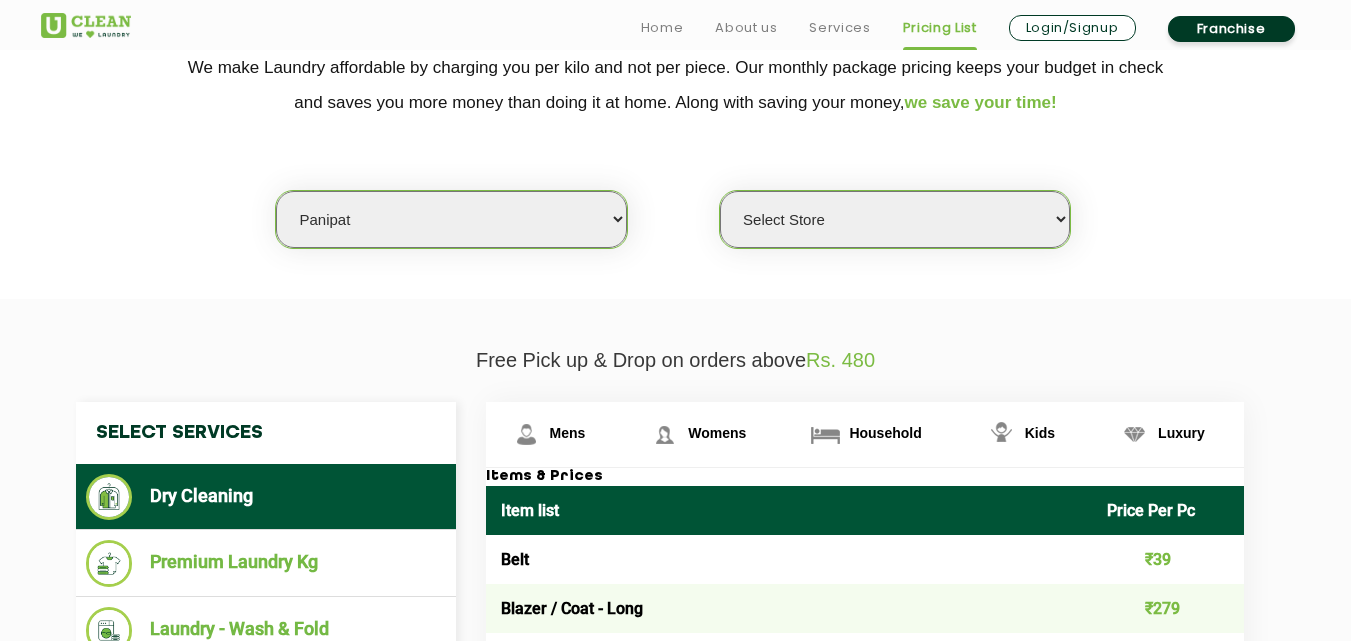 click on "Select Store" at bounding box center (895, 219) 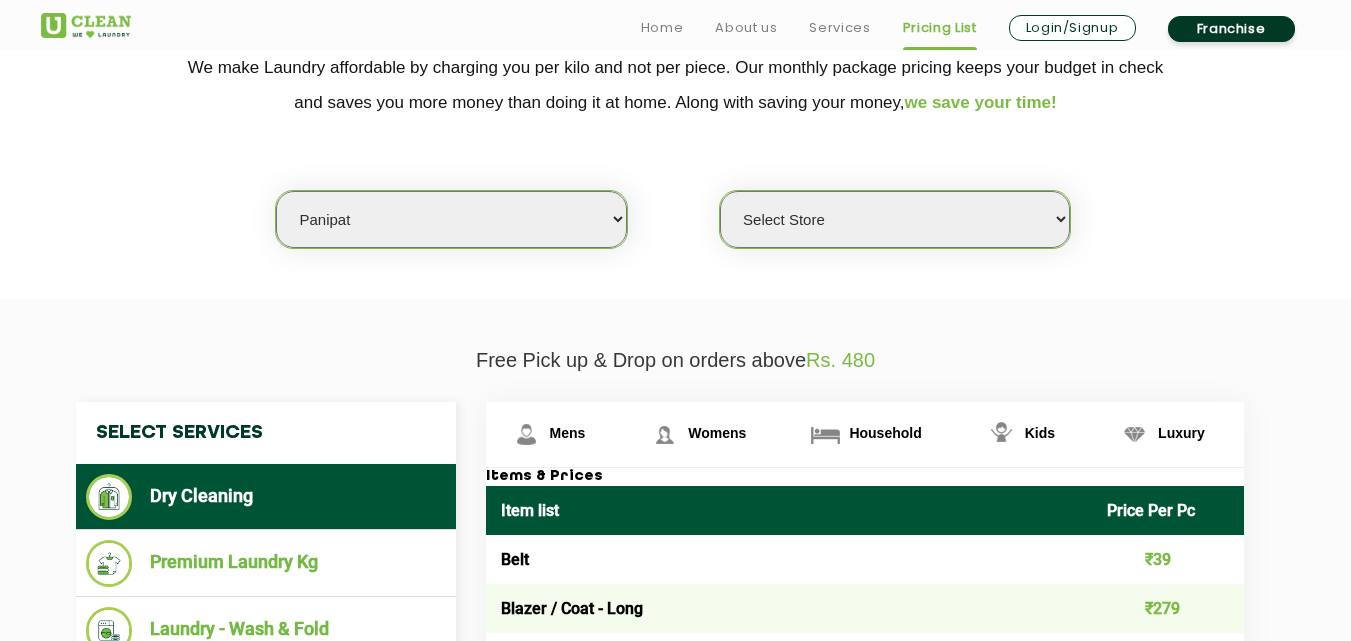 click on "Select Store" at bounding box center [895, 219] 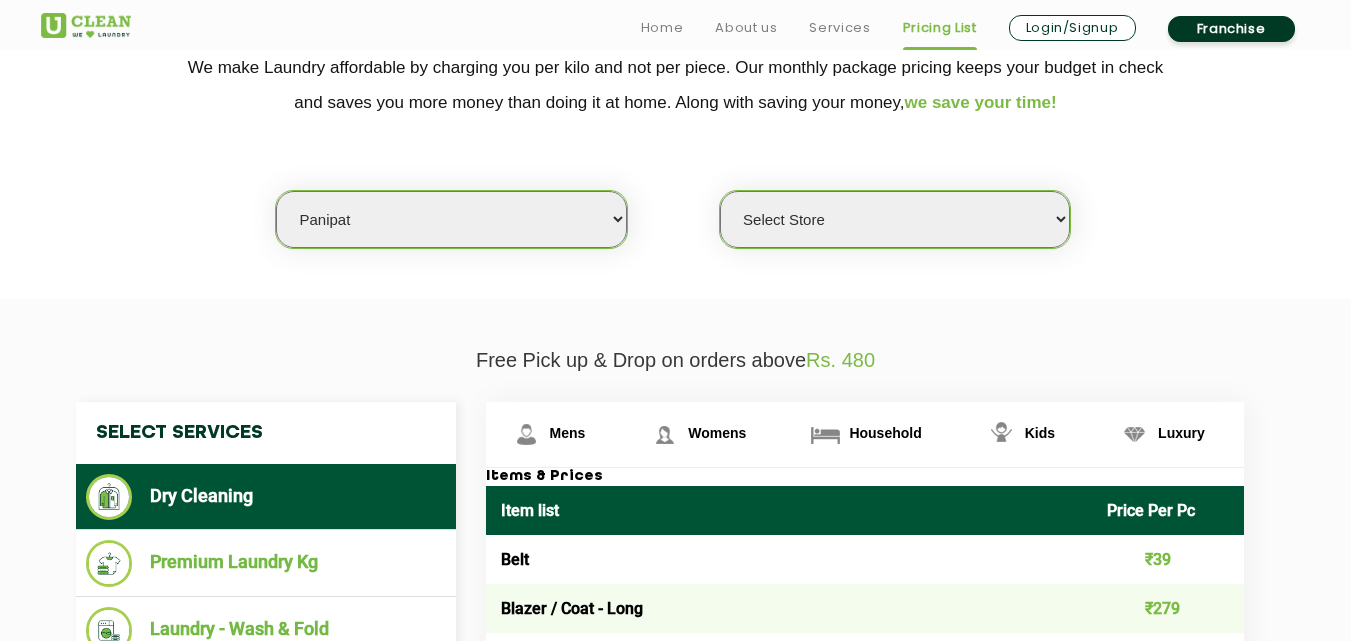 click on "Select city Aalo Agartala Agra Ahmedabad Akola Aligarh Alwar - UClean Select Amravati Aurangabad Ayodhya Bahadurgarh Bahraich Baleswar Baramulla Bareilly Barmer Barpeta Bathinda Belgaum Bengaluru Berhampur Bettiah Bhagalpur Bhilwara Bhiwadi Bhopal Bhubaneshwar Bidar Bikaner Bilaspur Bokaro Bongaigaon Chandigarh Chennai Chitrakoot Cochin Coimbatore Cooch Behar Coonoor Daman Danapur Darrang Daudnagar Dehradun Delhi Deoghar Dhanbad Dharwad Dhule Dibrugarh Digboi Dimapur Dindigul Duliajan Ellenabad Erode Faridabad Gandhidham Gandhinagar Garia Ghaziabad Goa Gohana Golaghat Gonda Gorakhpur Gurugram Guwahati Gwalior Haldwani Hamirpur Hanumangarh Haridwar Hingoli Hojai Howrah Hubli Hyderabad Imphal Indore Itanagar Jagdalpur Jagraon Jaipur Jaipur - Select Jammu Jamshedpur Jehanabad Jhansi Jodhpur Jorhat Kaithal Kakinada Kanpur Kargil Karimganj Kathmandu Kharupetia Khopoli Kochi Kohima Kokapet Kokrajhar Kolhapur Kolkata Kota - Select Kotdwar Krishnanagar Kundli Kurnool Latur Leh Longding Lower Subansiri Lucknow Madurai" at bounding box center (451, 219) 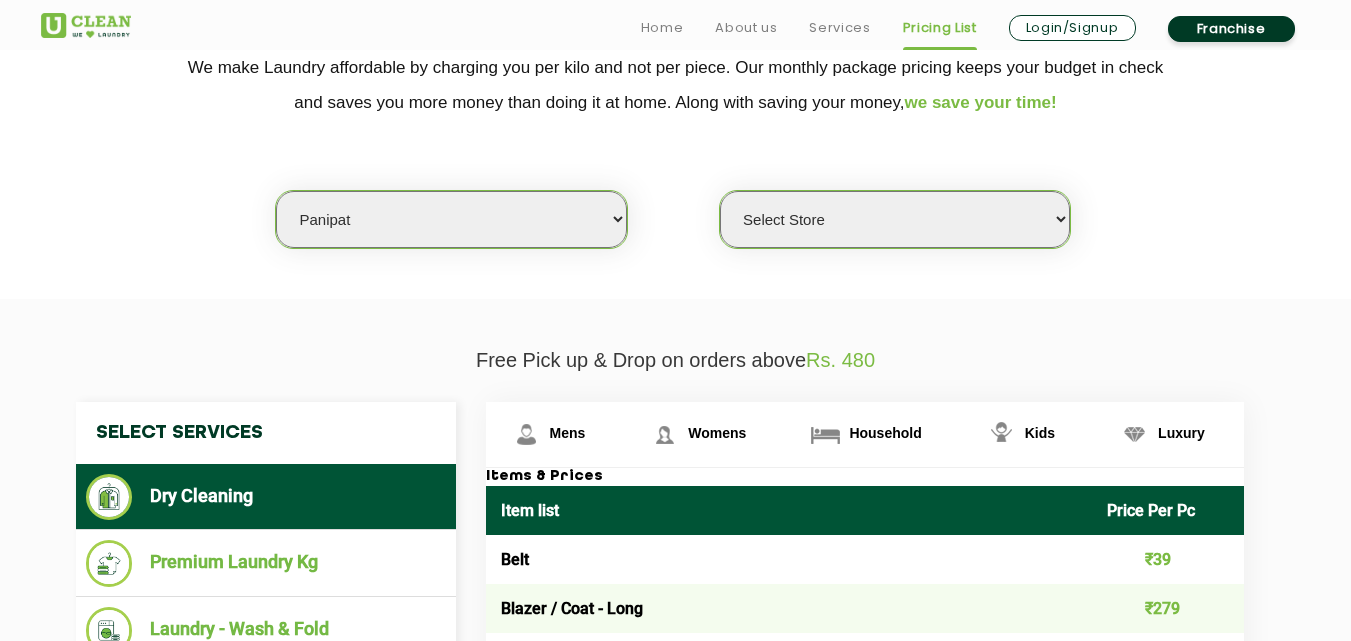 click on "Select city Aalo Agartala Agra Ahmedabad Akola Aligarh Alwar - UClean Select Amravati Aurangabad Ayodhya Bahadurgarh Bahraich Baleswar Baramulla Bareilly Barmer Barpeta Bathinda Belgaum Bengaluru Berhampur Bettiah Bhagalpur Bhilwara Bhiwadi Bhopal Bhubaneshwar Bidar Bikaner Bilaspur Bokaro Bongaigaon Chandigarh Chennai Chitrakoot Cochin Coimbatore Cooch Behar Coonoor Daman Danapur Darrang Daudnagar Dehradun Delhi Deoghar Dhanbad Dharwad Dhule Dibrugarh Digboi Dimapur Dindigul Duliajan Ellenabad Erode Faridabad Gandhidham Gandhinagar Garia Ghaziabad Goa Gohana Golaghat Gonda Gorakhpur Gurugram Guwahati Gwalior Haldwani Hamirpur Hanumangarh Haridwar Hingoli Hojai Howrah Hubli Hyderabad Imphal Indore Itanagar Jagdalpur Jagraon Jaipur Jaipur - Select Jammu Jamshedpur Jehanabad Jhansi Jodhpur Jorhat Kaithal Kakinada Kanpur Kargil Karimganj Kathmandu Kharupetia Khopoli Kochi Kohima Kokapet Kokrajhar Kolhapur Kolkata Kota - Select Kotdwar Krishnanagar Kundli Kurnool Latur Leh Longding Lower Subansiri Lucknow Madurai" at bounding box center [451, 219] 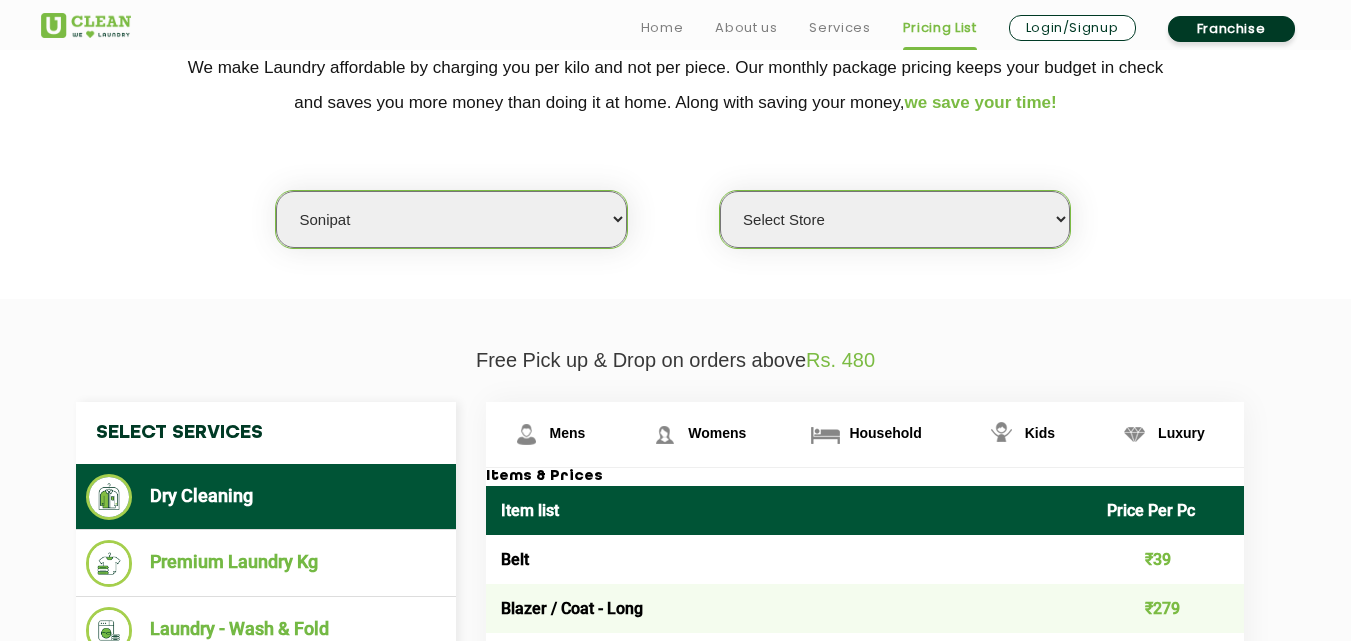 click on "Select city Aalo Agartala Agra Ahmedabad Akola Aligarh Alwar - UClean Select Amravati Aurangabad Ayodhya Bahadurgarh Bahraich Baleswar Baramulla Bareilly Barmer Barpeta Bathinda Belgaum Bengaluru Berhampur Bettiah Bhagalpur Bhilwara Bhiwadi Bhopal Bhubaneshwar Bidar Bikaner Bilaspur Bokaro Bongaigaon Chandigarh Chennai Chitrakoot Cochin Coimbatore Cooch Behar Coonoor Daman Danapur Darrang Daudnagar Dehradun Delhi Deoghar Dhanbad Dharwad Dhule Dibrugarh Digboi Dimapur Dindigul Duliajan Ellenabad Erode Faridabad Gandhidham Gandhinagar Garia Ghaziabad Goa Gohana Golaghat Gonda Gorakhpur Gurugram Guwahati Gwalior Haldwani Hamirpur Hanumangarh Haridwar Hingoli Hojai Howrah Hubli Hyderabad Imphal Indore Itanagar Jagdalpur Jagraon Jaipur Jaipur - Select Jammu Jamshedpur Jehanabad Jhansi Jodhpur Jorhat Kaithal Kakinada Kanpur Kargil Karimganj Kathmandu Kharupetia Khopoli Kochi Kohima Kokapet Kokrajhar Kolhapur Kolkata Kota - Select Kotdwar Krishnanagar Kundli Kurnool Latur Leh Longding Lower Subansiri Lucknow Madurai" at bounding box center (451, 219) 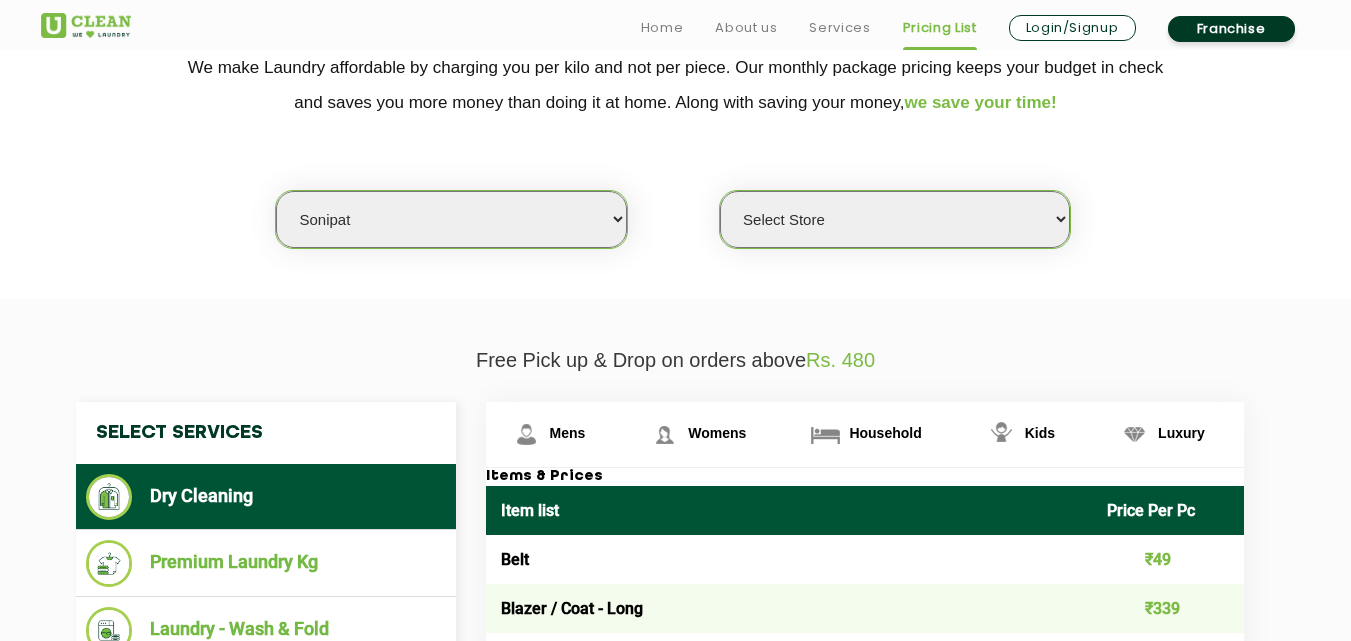 click on "Select Store" at bounding box center (895, 219) 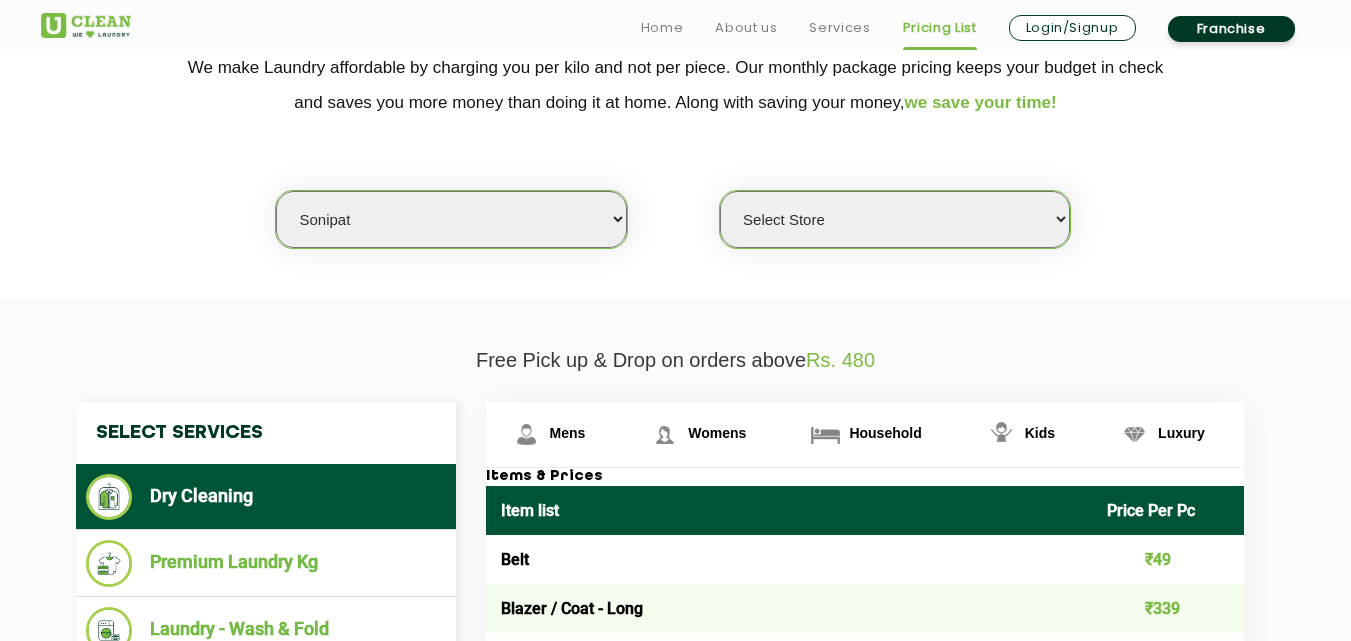 select on "3" 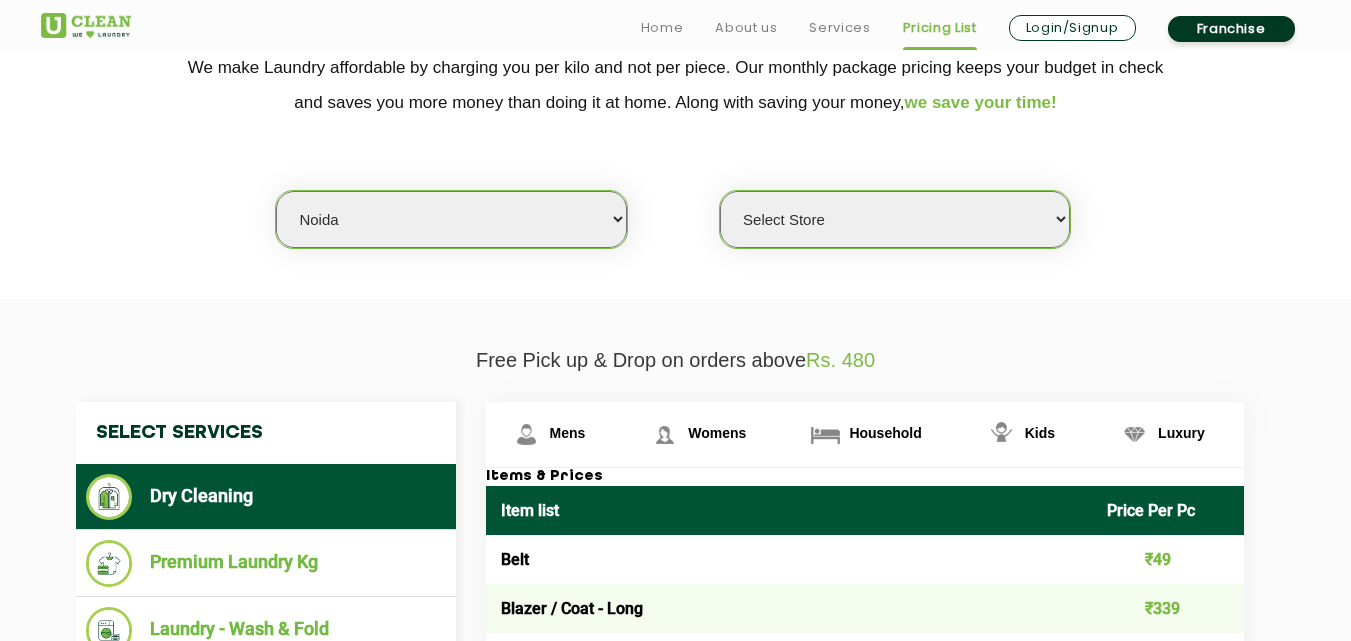 click on "Select city Aalo Agartala Agra Ahmedabad Akola Aligarh Alwar - UClean Select Amravati Aurangabad Ayodhya Bahadurgarh Bahraich Baleswar Baramulla Bareilly Barmer Barpeta Bathinda Belgaum Bengaluru Berhampur Bettiah Bhagalpur Bhilwara Bhiwadi Bhopal Bhubaneshwar Bidar Bikaner Bilaspur Bokaro Bongaigaon Chandigarh Chennai Chitrakoot Cochin Coimbatore Cooch Behar Coonoor Daman Danapur Darrang Daudnagar Dehradun Delhi Deoghar Dhanbad Dharwad Dhule Dibrugarh Digboi Dimapur Dindigul Duliajan Ellenabad Erode Faridabad Gandhidham Gandhinagar Garia Ghaziabad Goa Gohana Golaghat Gonda Gorakhpur Gurugram Guwahati Gwalior Haldwani Hamirpur Hanumangarh Haridwar Hingoli Hojai Howrah Hubli Hyderabad Imphal Indore Itanagar Jagdalpur Jagraon Jaipur Jaipur - Select Jammu Jamshedpur Jehanabad Jhansi Jodhpur Jorhat Kaithal Kakinada Kanpur Kargil Karimganj Kathmandu Kharupetia Khopoli Kochi Kohima Kokapet Kokrajhar Kolhapur Kolkata Kota - Select Kotdwar Krishnanagar Kundli Kurnool Latur Leh Longding Lower Subansiri Lucknow Madurai" at bounding box center [451, 219] 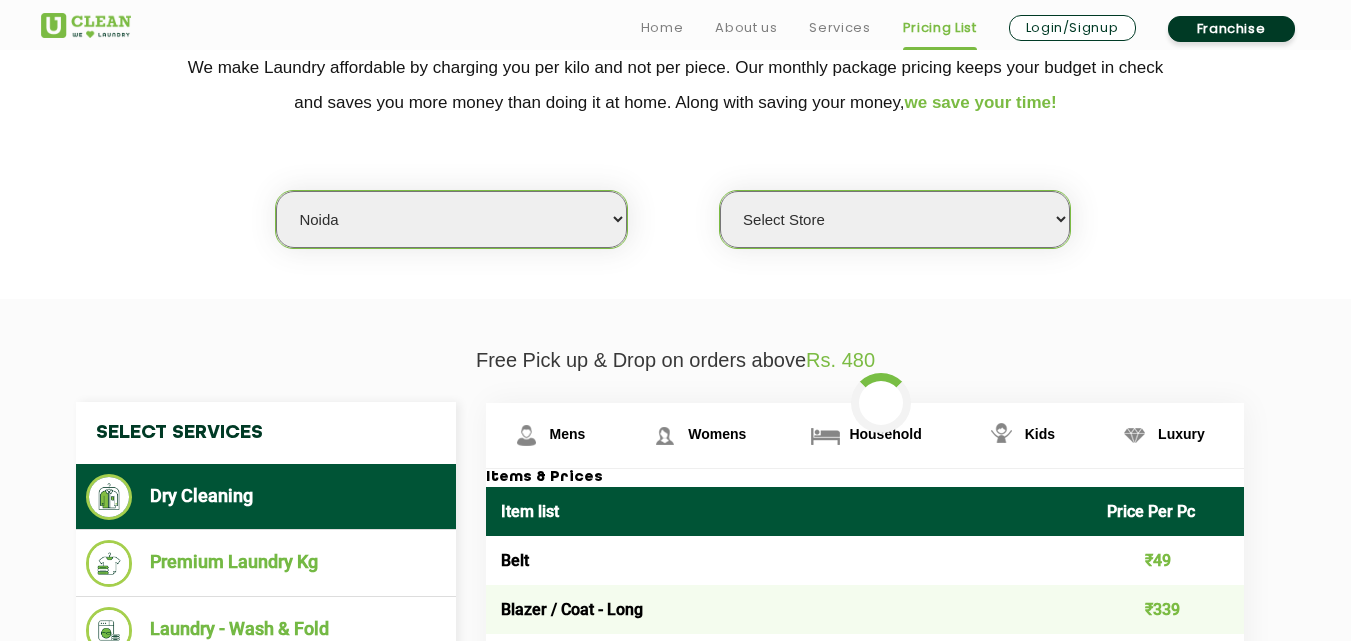 select on "0" 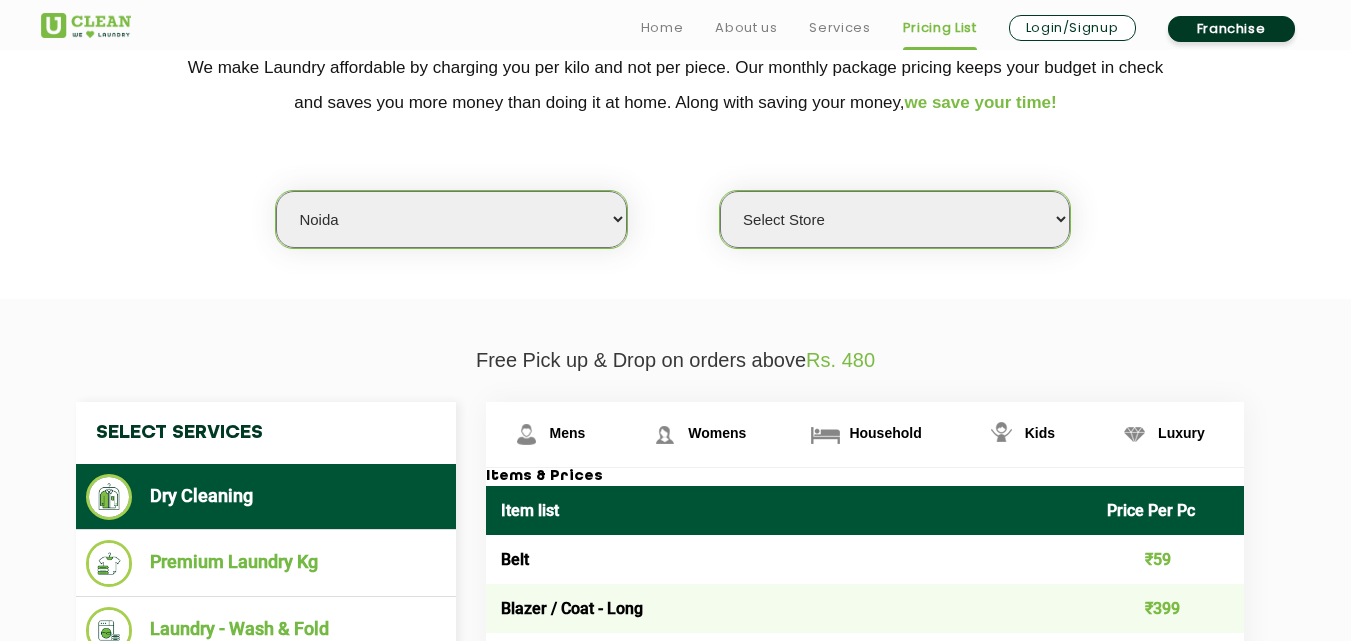 click on "Select Store UClean Sector 122 Noida UClean Pari Chowk UClean Techzone Greater Noida UClean Gaur City Greater Noida UClean Sec 41 Noida UClean Greater noida west UClean ATS Paradiso UClean Sec 104 Noida" at bounding box center (895, 219) 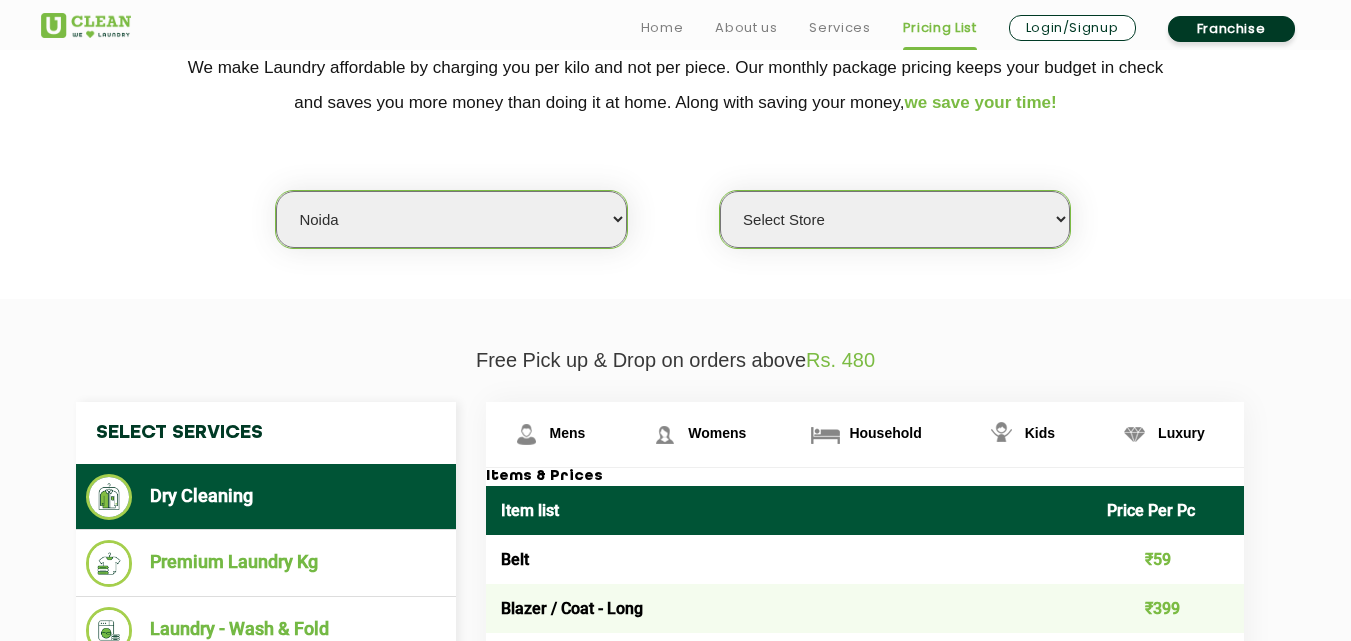 click on "Select city Aalo Agartala Agra Ahmedabad Akola Aligarh Alwar - UClean Select Amravati Aurangabad Ayodhya Bahadurgarh Bahraich Baleswar Baramulla Bareilly Barmer Barpeta Bathinda Belgaum Bengaluru Berhampur Bettiah Bhagalpur Bhilwara Bhiwadi Bhopal Bhubaneshwar Bidar Bikaner Bilaspur Bokaro Bongaigaon Chandigarh Chennai Chitrakoot Cochin Coimbatore Cooch Behar Coonoor Daman Danapur Darrang Daudnagar Dehradun Delhi Deoghar Dhanbad Dharwad Dhule Dibrugarh Digboi Dimapur Dindigul Duliajan Ellenabad Erode Faridabad Gandhidham Gandhinagar Garia Ghaziabad Goa Gohana Golaghat Gonda Gorakhpur Gurugram Guwahati Gwalior Haldwani Hamirpur Hanumangarh Haridwar Hingoli Hojai Howrah Hubli Hyderabad Imphal Indore Itanagar Jagdalpur Jagraon Jaipur Jaipur - Select Jammu Jamshedpur Jehanabad Jhansi Jodhpur Jorhat Kaithal Kakinada Kanpur Kargil Karimganj Kathmandu Kharupetia Khopoli Kochi Kohima Kokapet Kokrajhar Kolhapur Kolkata Kota - Select Kotdwar Krishnanagar Kundli Kurnool Latur Leh Longding Lower Subansiri Lucknow Madurai" at bounding box center [451, 219] 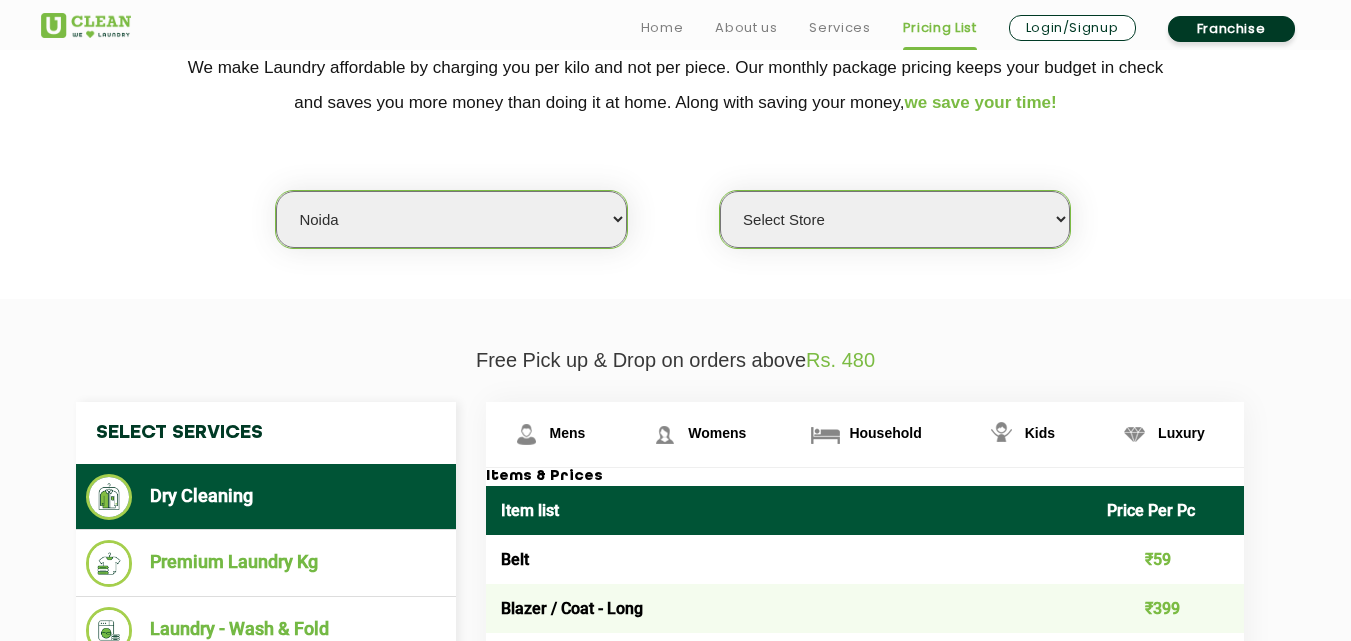 select on "27" 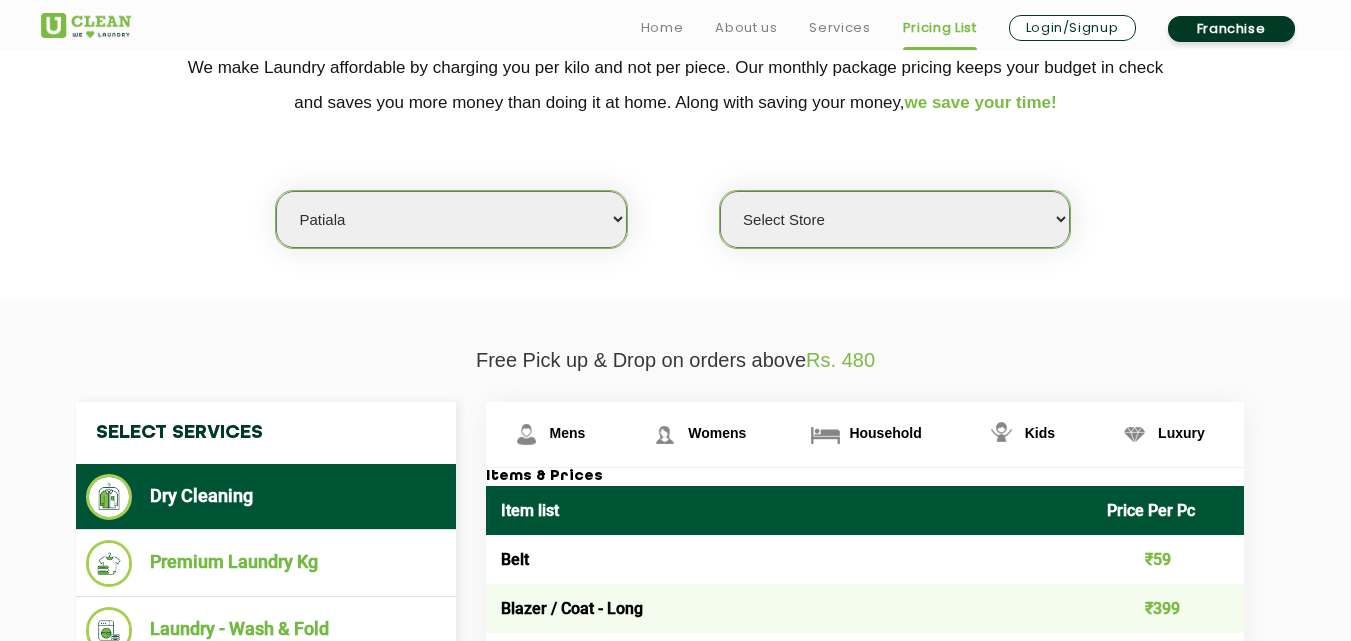 click on "Select city Aalo Agartala Agra Ahmedabad Akola Aligarh Alwar - UClean Select Amravati Aurangabad Ayodhya Bahadurgarh Bahraich Baleswar Baramulla Bareilly Barmer Barpeta Bathinda Belgaum Bengaluru Berhampur Bettiah Bhagalpur Bhilwara Bhiwadi Bhopal Bhubaneshwar Bidar Bikaner Bilaspur Bokaro Bongaigaon Chandigarh Chennai Chitrakoot Cochin Coimbatore Cooch Behar Coonoor Daman Danapur Darrang Daudnagar Dehradun Delhi Deoghar Dhanbad Dharwad Dhule Dibrugarh Digboi Dimapur Dindigul Duliajan Ellenabad Erode Faridabad Gandhidham Gandhinagar Garia Ghaziabad Goa Gohana Golaghat Gonda Gorakhpur Gurugram Guwahati Gwalior Haldwani Hamirpur Hanumangarh Haridwar Hingoli Hojai Howrah Hubli Hyderabad Imphal Indore Itanagar Jagdalpur Jagraon Jaipur Jaipur - Select Jammu Jamshedpur Jehanabad Jhansi Jodhpur Jorhat Kaithal Kakinada Kanpur Kargil Karimganj Kathmandu Kharupetia Khopoli Kochi Kohima Kokapet Kokrajhar Kolhapur Kolkata Kota - Select Kotdwar Krishnanagar Kundli Kurnool Latur Leh Longding Lower Subansiri Lucknow Madurai" at bounding box center [451, 219] 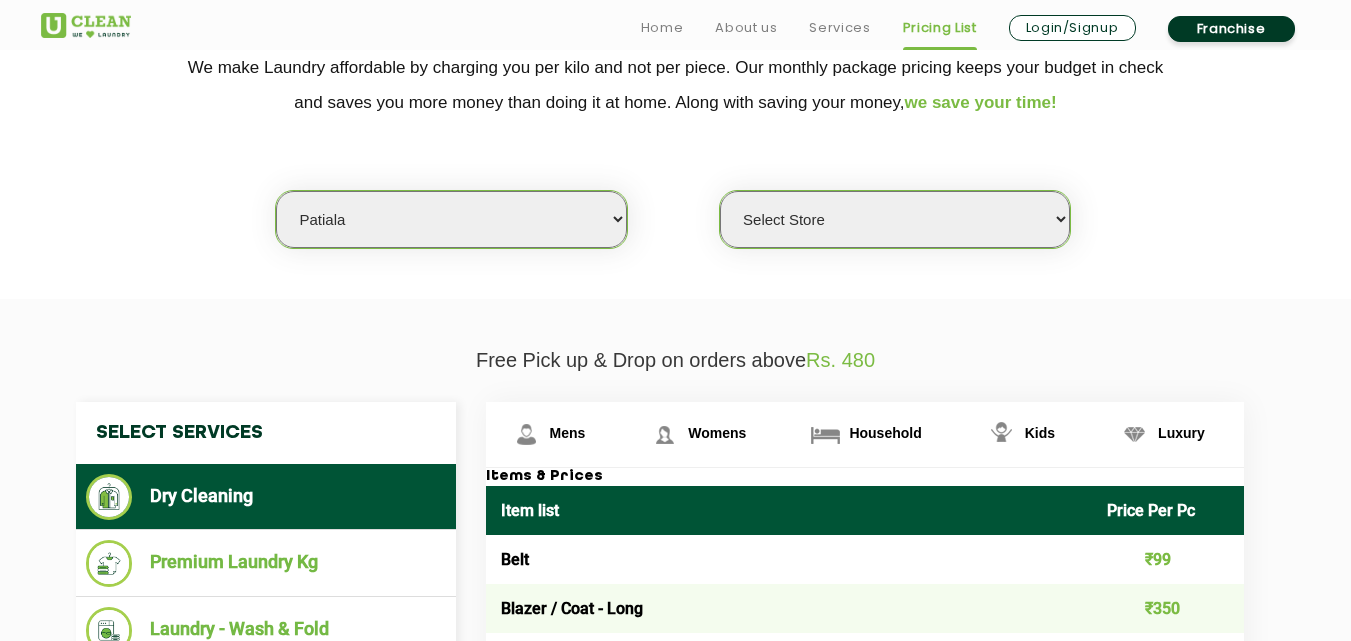 click on "Select Store UClean Patiala UClean Walia Enclave Patiala" at bounding box center (895, 219) 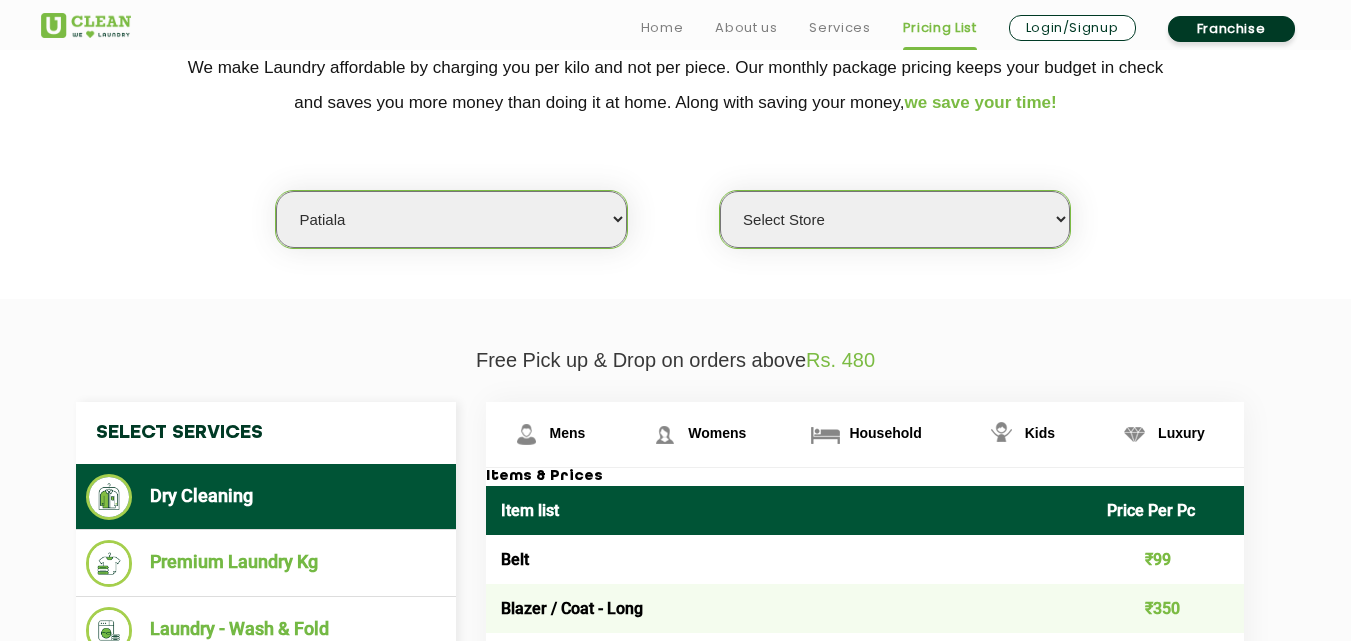 click on "Select Store UClean Patiala UClean Walia Enclave Patiala" at bounding box center (895, 219) 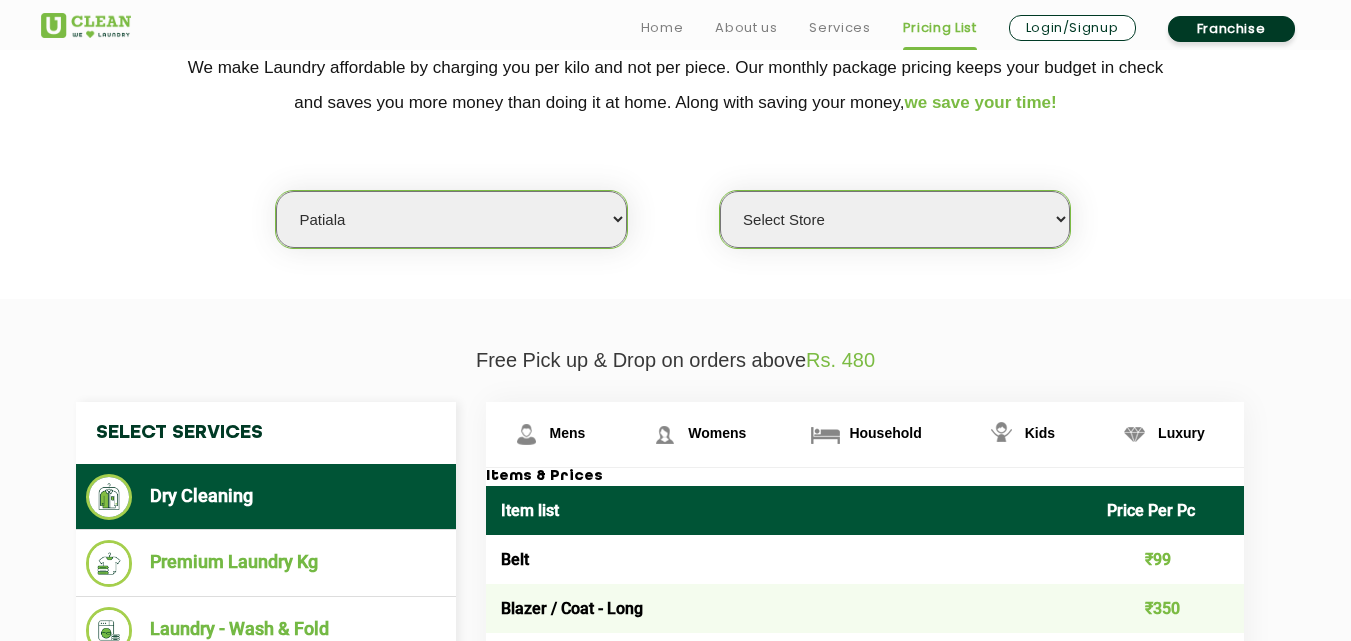 click on "Select city Aalo Agartala Agra Ahmedabad Akola Aligarh Alwar - UClean Select Amravati Aurangabad Ayodhya Bahadurgarh Bahraich Baleswar Baramulla Bareilly Barmer Barpeta Bathinda Belgaum Bengaluru Berhampur Bettiah Bhagalpur Bhilwara Bhiwadi Bhopal Bhubaneshwar Bidar Bikaner Bilaspur Bokaro Bongaigaon Chandigarh Chennai Chitrakoot Cochin Coimbatore Cooch Behar Coonoor Daman Danapur Darrang Daudnagar Dehradun Delhi Deoghar Dhanbad Dharwad Dhule Dibrugarh Digboi Dimapur Dindigul Duliajan Ellenabad Erode Faridabad Gandhidham Gandhinagar Garia Ghaziabad Goa Gohana Golaghat Gonda Gorakhpur Gurugram Guwahati Gwalior Haldwani Hamirpur Hanumangarh Haridwar Hingoli Hojai Howrah Hubli Hyderabad Imphal Indore Itanagar Jagdalpur Jagraon Jaipur Jaipur - Select Jammu Jamshedpur Jehanabad Jhansi Jodhpur Jorhat Kaithal Kakinada Kanpur Kargil Karimganj Kathmandu Kharupetia Khopoli Kochi Kohima Kokapet Kokrajhar Kolhapur Kolkata Kota - Select Kotdwar Krishnanagar Kundli Kurnool Latur Leh Longding Lower Subansiri Lucknow Madurai" at bounding box center [451, 219] 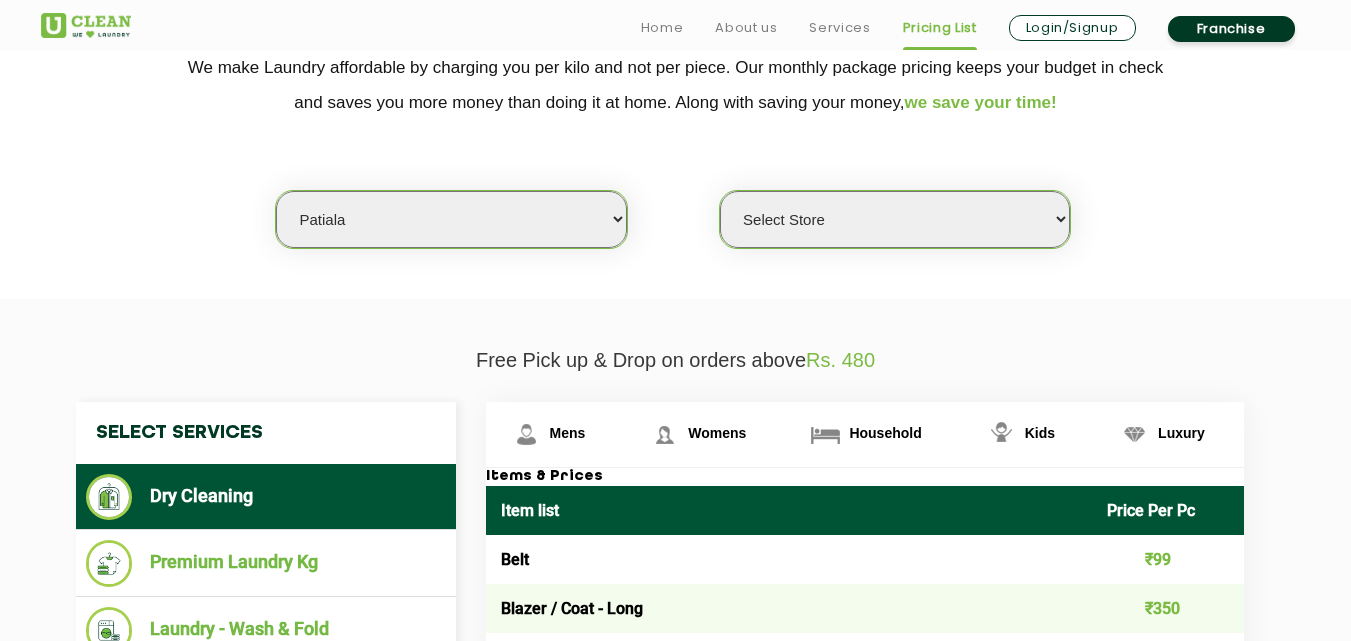 select on "183" 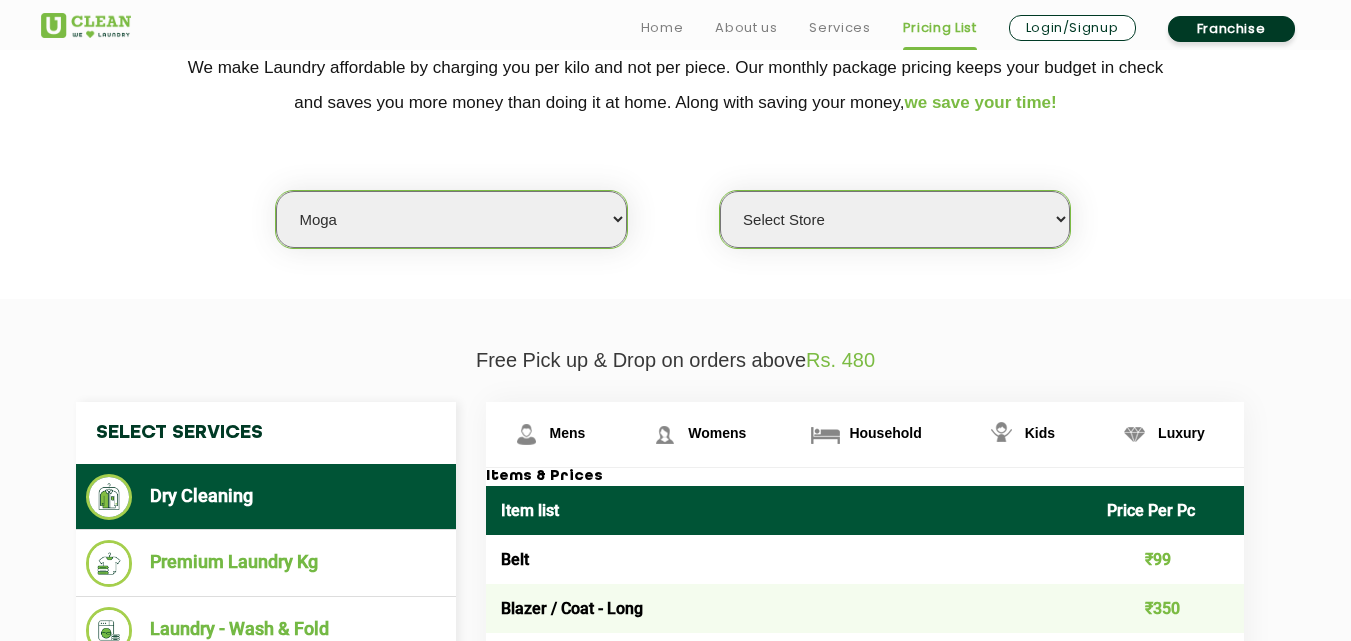 click on "Select city Aalo Agartala Agra Ahmedabad Akola Aligarh Alwar - UClean Select Amravati Aurangabad Ayodhya Bahadurgarh Bahraich Baleswar Baramulla Bareilly Barmer Barpeta Bathinda Belgaum Bengaluru Berhampur Bettiah Bhagalpur Bhilwara Bhiwadi Bhopal Bhubaneshwar Bidar Bikaner Bilaspur Bokaro Bongaigaon Chandigarh Chennai Chitrakoot Cochin Coimbatore Cooch Behar Coonoor Daman Danapur Darrang Daudnagar Dehradun Delhi Deoghar Dhanbad Dharwad Dhule Dibrugarh Digboi Dimapur Dindigul Duliajan Ellenabad Erode Faridabad Gandhidham Gandhinagar Garia Ghaziabad Goa Gohana Golaghat Gonda Gorakhpur Gurugram Guwahati Gwalior Haldwani Hamirpur Hanumangarh Haridwar Hingoli Hojai Howrah Hubli Hyderabad Imphal Indore Itanagar Jagdalpur Jagraon Jaipur Jaipur - Select Jammu Jamshedpur Jehanabad Jhansi Jodhpur Jorhat Kaithal Kakinada Kanpur Kargil Karimganj Kathmandu Kharupetia Khopoli Kochi Kohima Kokapet Kokrajhar Kolhapur Kolkata Kota - Select Kotdwar Krishnanagar Kundli Kurnool Latur Leh Longding Lower Subansiri Lucknow Madurai" at bounding box center (451, 219) 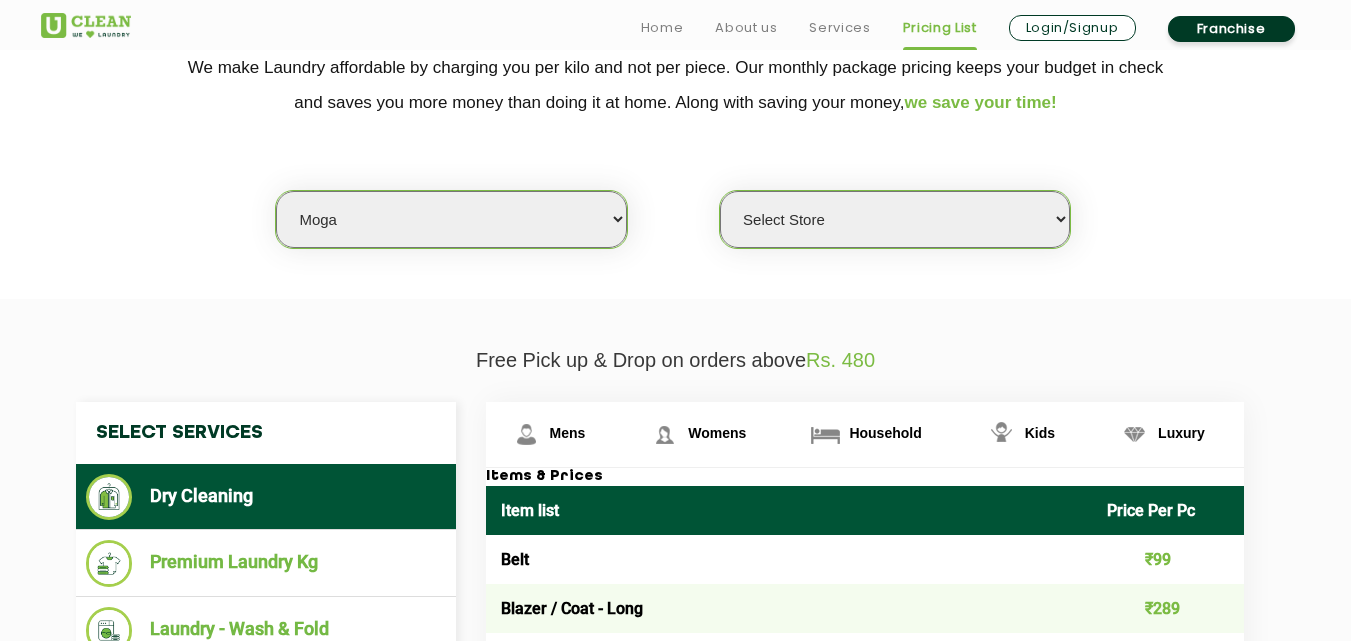 click on "Select Store UClean Moga" at bounding box center [895, 219] 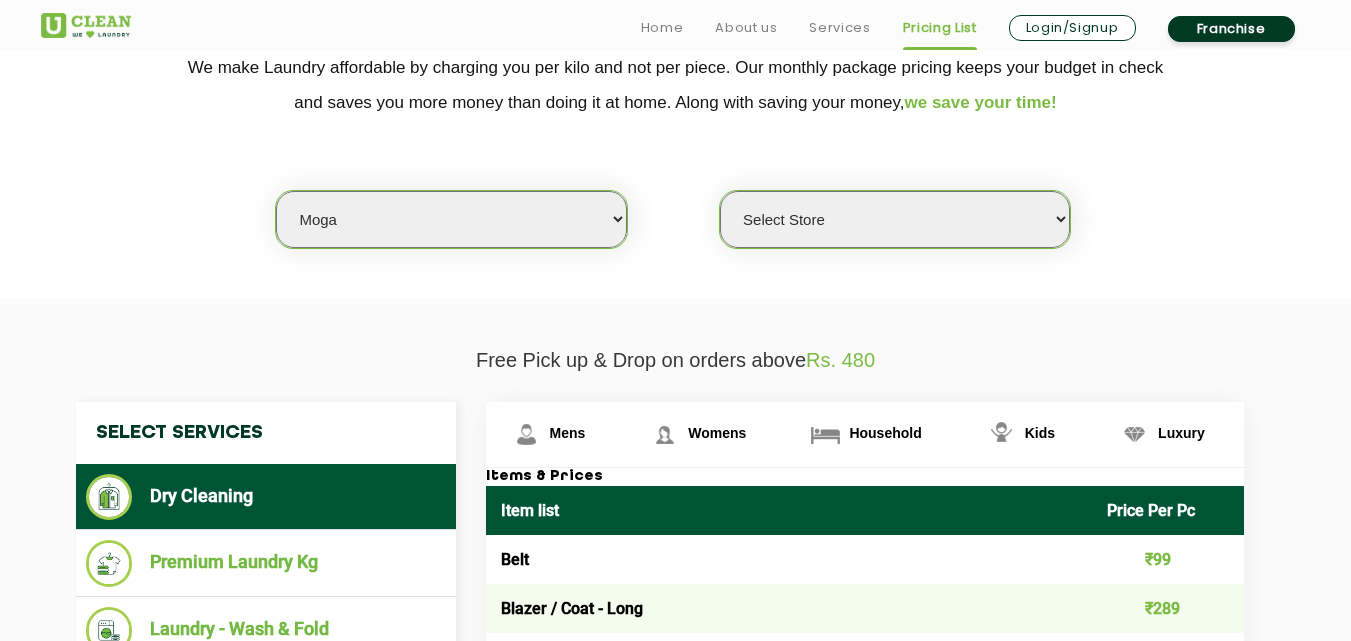 click on "Select city Aalo Agartala Agra Ahmedabad Akola Aligarh Alwar - UClean Select Amravati Aurangabad Ayodhya Bahadurgarh Bahraich Baleswar Baramulla Bareilly Barmer Barpeta Bathinda Belgaum Bengaluru Berhampur Bettiah Bhagalpur Bhilwara Bhiwadi Bhopal Bhubaneshwar Bidar Bikaner Bilaspur Bokaro Bongaigaon Chandigarh Chennai Chitrakoot Cochin Coimbatore Cooch Behar Coonoor Daman Danapur Darrang Daudnagar Dehradun Delhi Deoghar Dhanbad Dharwad Dhule Dibrugarh Digboi Dimapur Dindigul Duliajan Ellenabad Erode Faridabad Gandhidham Gandhinagar Garia Ghaziabad Goa Gohana Golaghat Gonda Gorakhpur Gurugram Guwahati Gwalior Haldwani Hamirpur Hanumangarh Haridwar Hingoli Hojai Howrah Hubli Hyderabad Imphal Indore Itanagar Jagdalpur Jagraon Jaipur Jaipur - Select Jammu Jamshedpur Jehanabad Jhansi Jodhpur Jorhat Kaithal Kakinada Kanpur Kargil Karimganj Kathmandu Kharupetia Khopoli Kochi Kohima Kokapet Kokrajhar Kolhapur Kolkata Kota - Select Kotdwar Krishnanagar Kundli Kurnool Latur Leh Longding Lower Subansiri Lucknow Madurai" at bounding box center (451, 219) 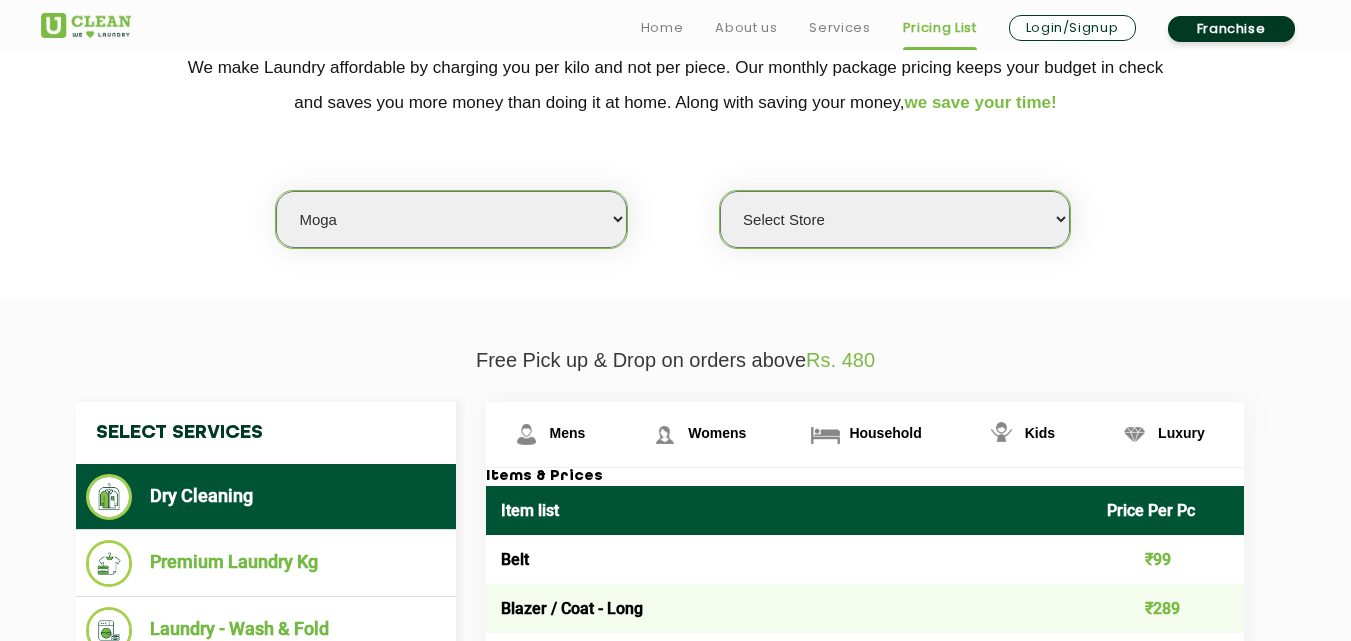 select on "118" 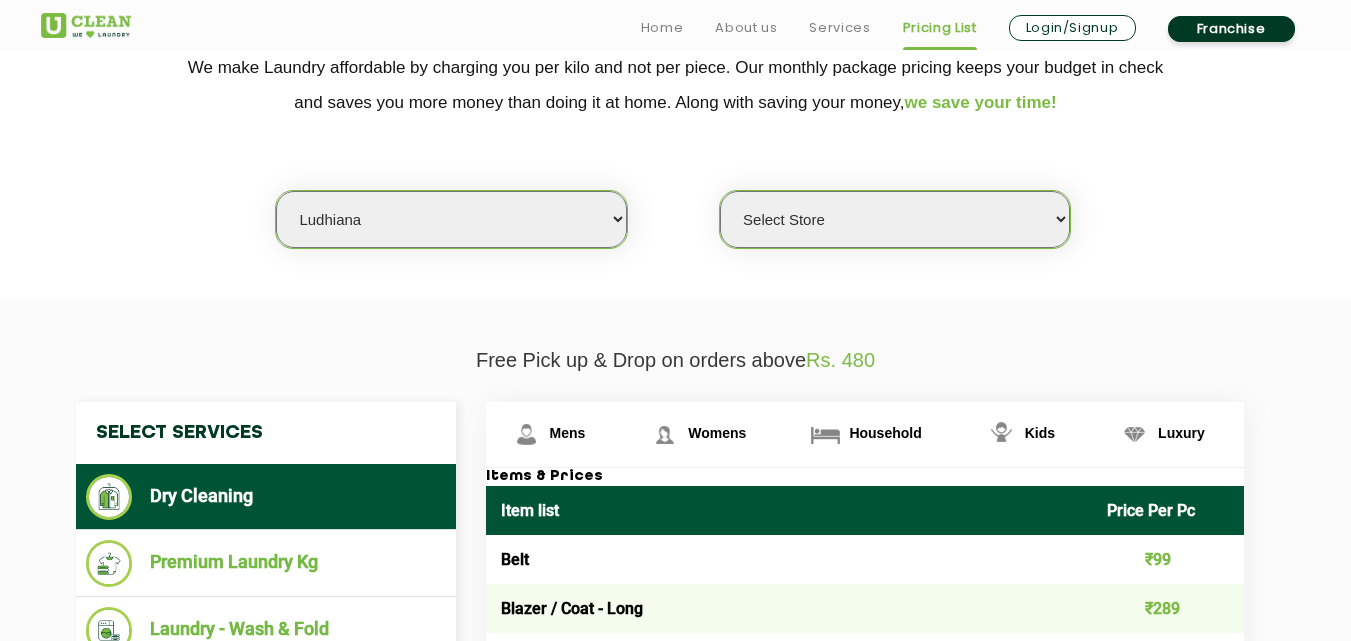click on "Select city Aalo Agartala Agra Ahmedabad Akola Aligarh Alwar - UClean Select Amravati Aurangabad Ayodhya Bahadurgarh Bahraich Baleswar Baramulla Bareilly Barmer Barpeta Bathinda Belgaum Bengaluru Berhampur Bettiah Bhagalpur Bhilwara Bhiwadi Bhopal Bhubaneshwar Bidar Bikaner Bilaspur Bokaro Bongaigaon Chandigarh Chennai Chitrakoot Cochin Coimbatore Cooch Behar Coonoor Daman Danapur Darrang Daudnagar Dehradun Delhi Deoghar Dhanbad Dharwad Dhule Dibrugarh Digboi Dimapur Dindigul Duliajan Ellenabad Erode Faridabad Gandhidham Gandhinagar Garia Ghaziabad Goa Gohana Golaghat Gonda Gorakhpur Gurugram Guwahati Gwalior Haldwani Hamirpur Hanumangarh Haridwar Hingoli Hojai Howrah Hubli Hyderabad Imphal Indore Itanagar Jagdalpur Jagraon Jaipur Jaipur - Select Jammu Jamshedpur Jehanabad Jhansi Jodhpur Jorhat Kaithal Kakinada Kanpur Kargil Karimganj Kathmandu Kharupetia Khopoli Kochi Kohima Kokapet Kokrajhar Kolhapur Kolkata Kota - Select Kotdwar Krishnanagar Kundli Kurnool Latur Leh Longding Lower Subansiri Lucknow Madurai" at bounding box center (451, 219) 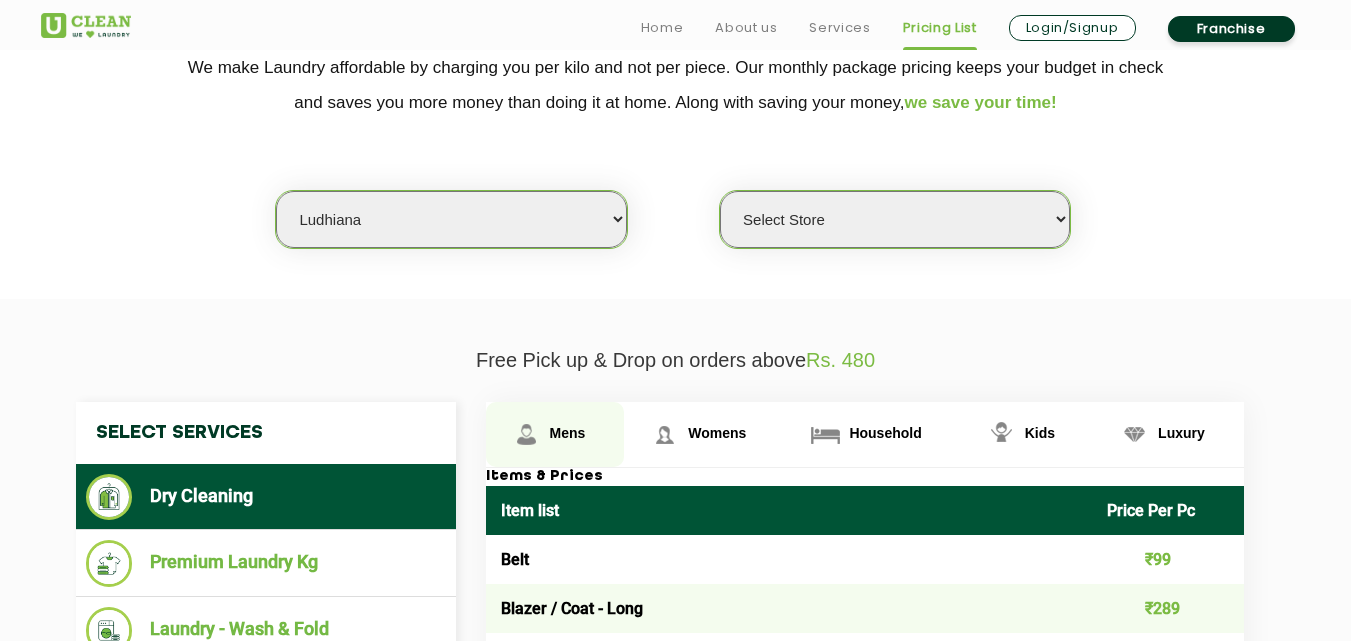 select on "0" 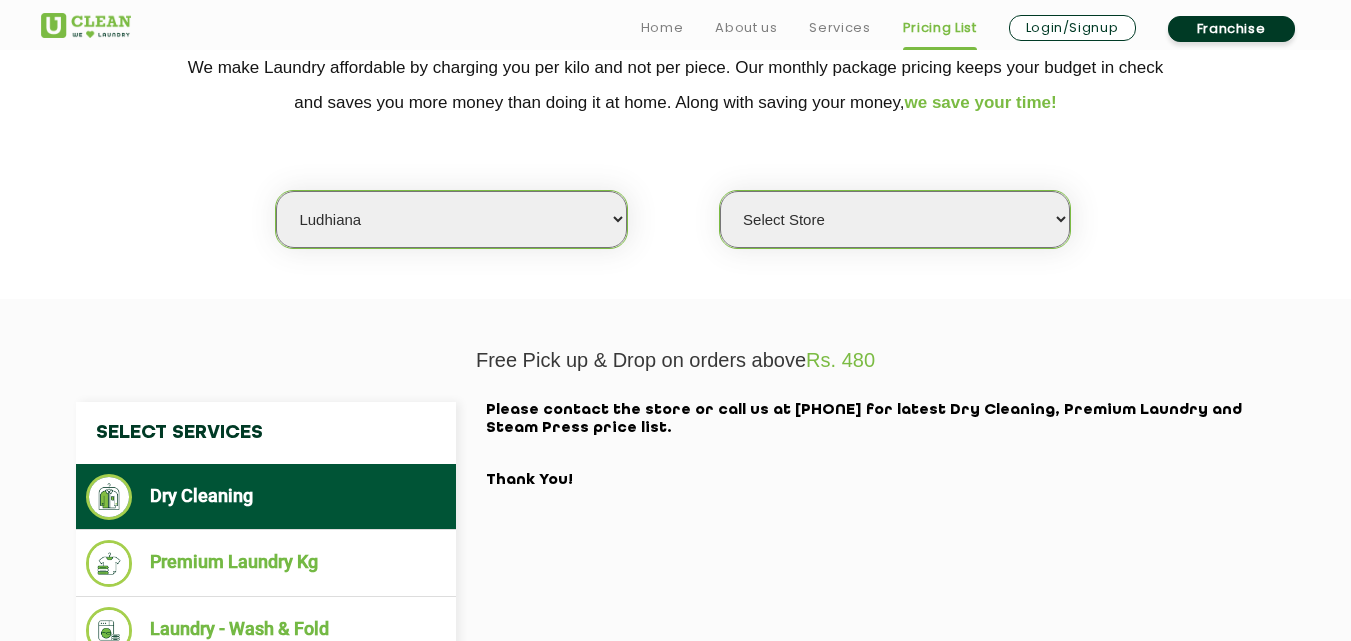 click on "Select Store UClean Mullanpur" at bounding box center [895, 219] 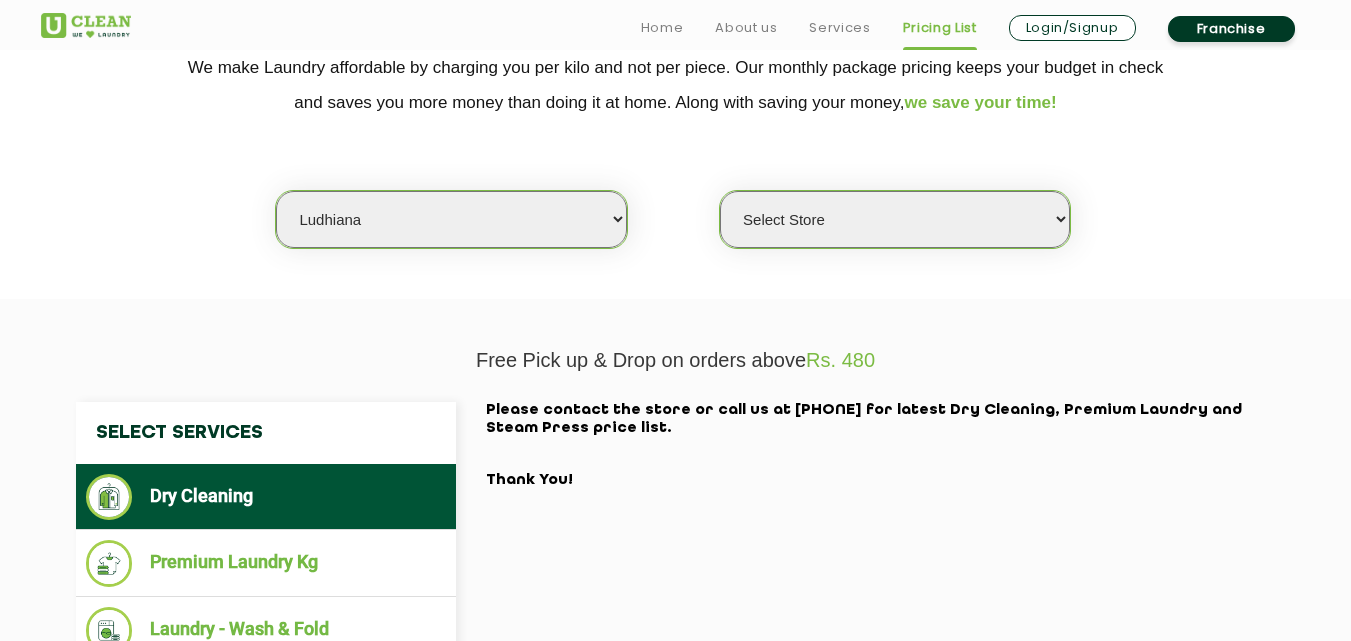 click on "Select city Aalo Agartala Agra Ahmedabad Akola Aligarh Alwar - UClean Select Amravati Aurangabad Ayodhya Bahadurgarh Bahraich Baleswar Baramulla Bareilly Barmer Barpeta Bathinda Belgaum Bengaluru Berhampur Bettiah Bhagalpur Bhilwara Bhiwadi Bhopal Bhubaneshwar Bidar Bikaner Bilaspur Bokaro Bongaigaon Chandigarh Chennai Chitrakoot Cochin Coimbatore Cooch Behar Coonoor Daman Danapur Darrang Daudnagar Dehradun Delhi Deoghar Dhanbad Dharwad Dhule Dibrugarh Digboi Dimapur Dindigul Duliajan Ellenabad Erode Faridabad Gandhidham Gandhinagar Garia Ghaziabad Goa Gohana Golaghat Gonda Gorakhpur Gurugram Guwahati Gwalior Haldwani Hamirpur Hanumangarh Haridwar Hingoli Hojai Howrah Hubli Hyderabad Imphal Indore Itanagar Jagdalpur Jagraon Jaipur Jaipur - Select Jammu Jamshedpur Jehanabad Jhansi Jodhpur Jorhat Kaithal Kakinada Kanpur Kargil Karimganj Kathmandu Kharupetia Khopoli Kochi Kohima Kokapet Kokrajhar Kolhapur Kolkata Kota - Select Kotdwar Krishnanagar Kundli Kurnool Latur Leh Longding Lower Subansiri Lucknow Madurai" at bounding box center (451, 219) 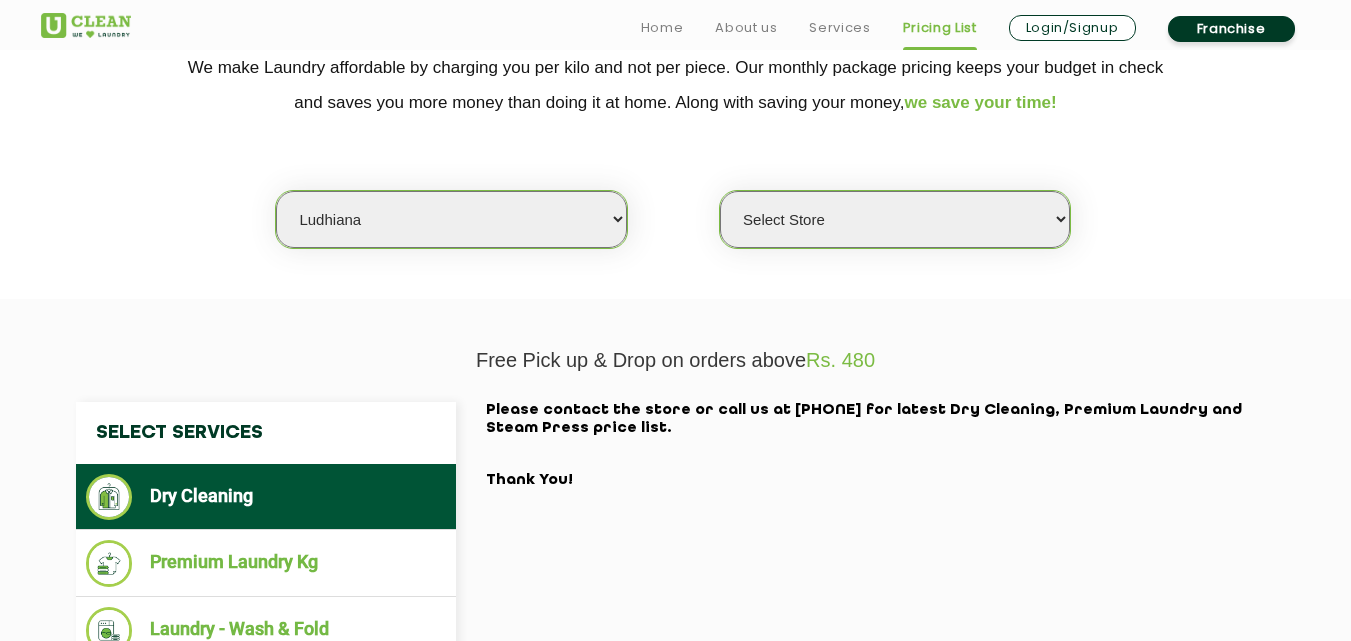click on "Select Store UClean Mullanpur" at bounding box center [895, 219] 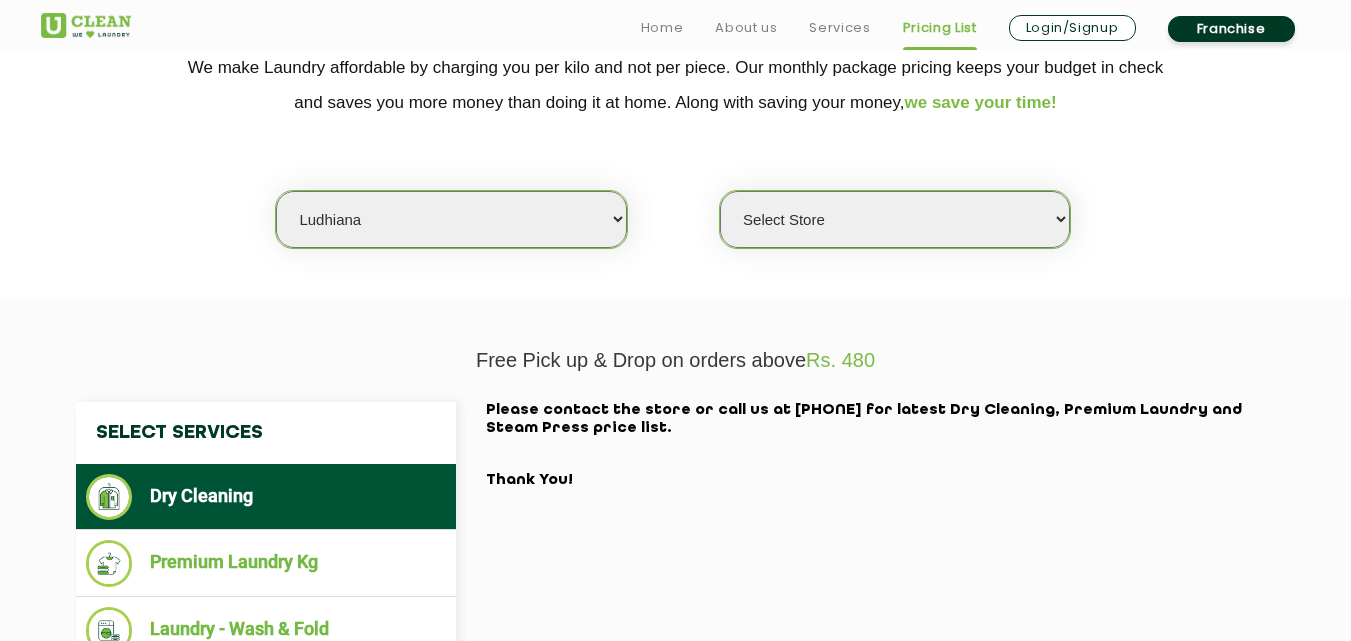 click on "Select city Aalo Agartala Agra Ahmedabad Akola Aligarh Alwar - UClean Select Amravati Aurangabad Ayodhya Bahadurgarh Bahraich Baleswar Baramulla Bareilly Barmer Barpeta Bathinda Belgaum Bengaluru Berhampur Bettiah Bhagalpur Bhilwara Bhiwadi Bhopal Bhubaneshwar Bidar Bikaner Bilaspur Bokaro Bongaigaon Chandigarh Chennai Chitrakoot Cochin Coimbatore Cooch Behar Coonoor Daman Danapur Darrang Daudnagar Dehradun Delhi Deoghar Dhanbad Dharwad Dhule Dibrugarh Digboi Dimapur Dindigul Duliajan Ellenabad Erode Faridabad Gandhidham Gandhinagar Garia Ghaziabad Goa Gohana Golaghat Gonda Gorakhpur Gurugram Guwahati Gwalior Haldwani Hamirpur Hanumangarh Haridwar Hingoli Hojai Howrah Hubli Hyderabad Imphal Indore Itanagar Jagdalpur Jagraon Jaipur Jaipur - Select Jammu Jamshedpur Jehanabad Jhansi Jodhpur Jorhat Kaithal Kakinada Kanpur Kargil Karimganj Kathmandu Kharupetia Khopoli Kochi Kohima Kokapet Kokrajhar Kolhapur Kolkata Kota - Select Kotdwar Krishnanagar Kundli Kurnool Latur Leh Longding Lower Subansiri Lucknow Madurai" at bounding box center [451, 219] 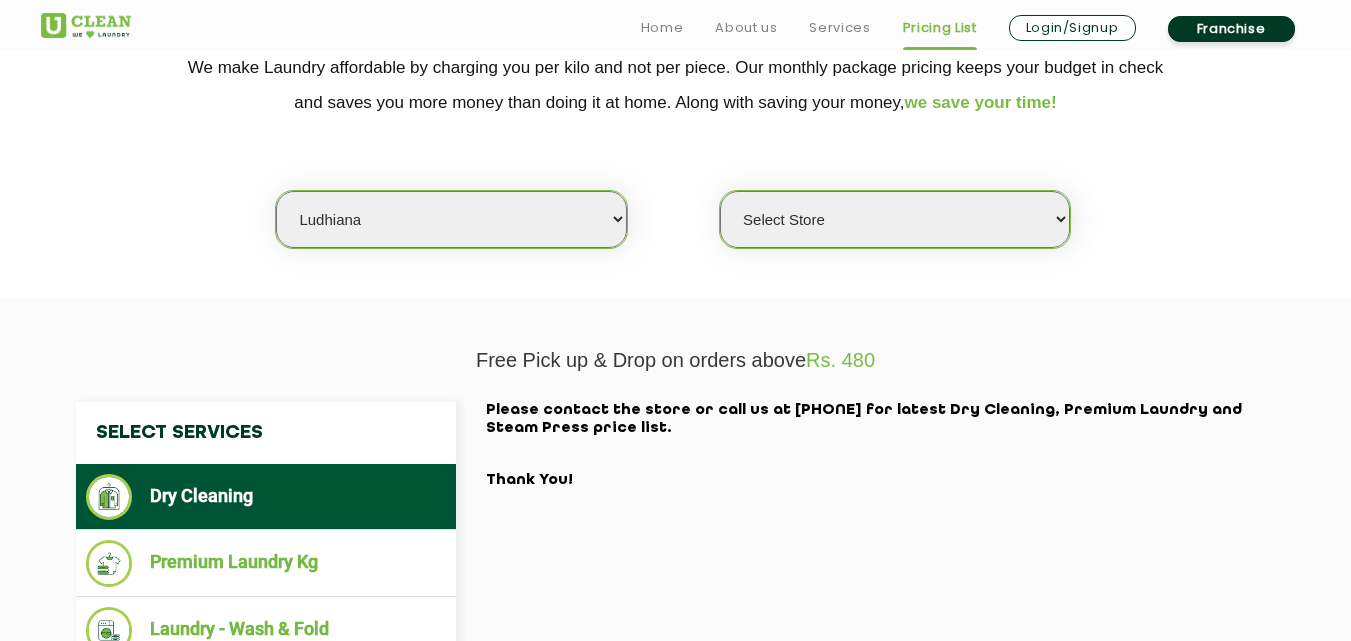 click on "Select city Aalo Agartala Agra Ahmedabad Akola Aligarh Alwar - UClean Select Amravati Aurangabad Ayodhya Bahadurgarh Bahraich Baleswar Baramulla Bareilly Barmer Barpeta Bathinda Belgaum Bengaluru Berhampur Bettiah Bhagalpur Bhilwara Bhiwadi Bhopal Bhubaneshwar Bidar Bikaner Bilaspur Bokaro Bongaigaon Chandigarh Chennai Chitrakoot Cochin Coimbatore Cooch Behar Coonoor Daman Danapur Darrang Daudnagar Dehradun Delhi Deoghar Dhanbad Dharwad Dhule Dibrugarh Digboi Dimapur Dindigul Duliajan Ellenabad Erode Faridabad Gandhidham Gandhinagar Garia Ghaziabad Goa Gohana Golaghat Gonda Gorakhpur Gurugram Guwahati Gwalior Haldwani Hamirpur Hanumangarh Haridwar Hingoli Hojai Howrah Hubli Hyderabad Imphal Indore Itanagar Jagdalpur Jagraon Jaipur Jaipur - Select Jammu Jamshedpur Jehanabad Jhansi Jodhpur Jorhat Kaithal Kakinada Kanpur Kargil Karimganj Kathmandu Kharupetia Khopoli Kochi Kohima Kokapet Kokrajhar Kolhapur Kolkata Kota - Select Kotdwar Krishnanagar Kundli Kurnool Latur Leh Longding Lower Subansiri Lucknow Madurai" at bounding box center (451, 219) 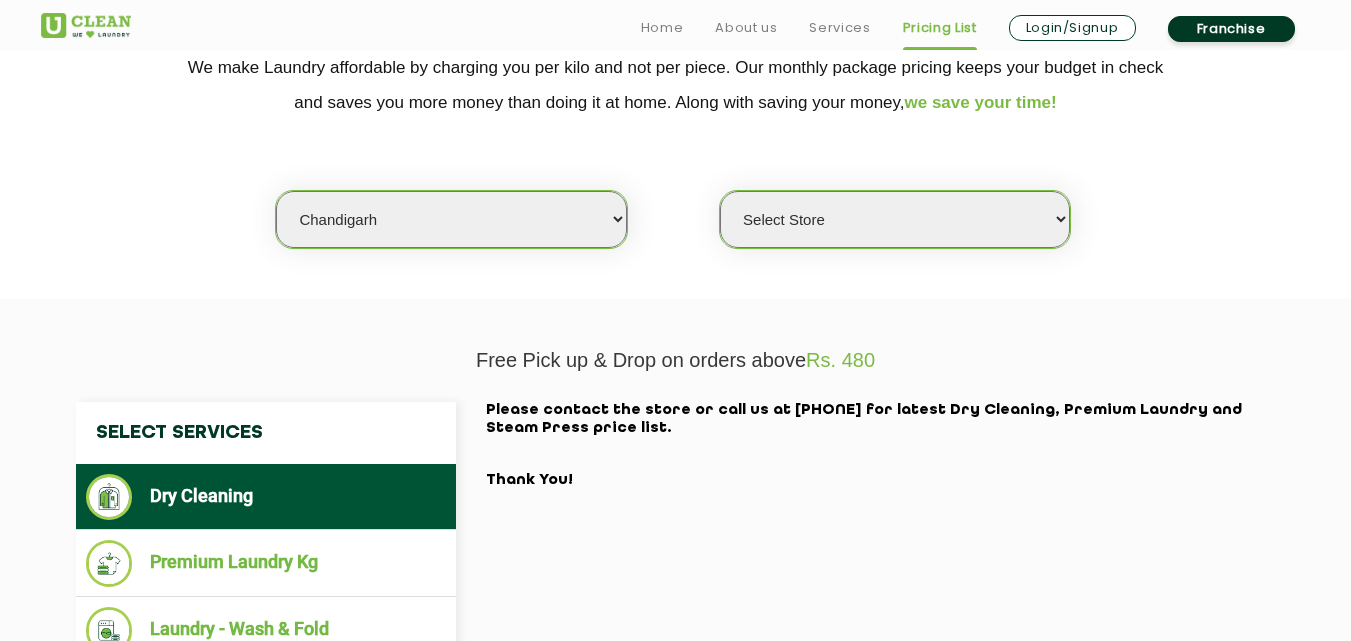 click on "Select city Aalo Agartala Agra Ahmedabad Akola Aligarh Alwar - UClean Select Amravati Aurangabad Ayodhya Bahadurgarh Bahraich Baleswar Baramulla Bareilly Barmer Barpeta Bathinda Belgaum Bengaluru Berhampur Bettiah Bhagalpur Bhilwara Bhiwadi Bhopal Bhubaneshwar Bidar Bikaner Bilaspur Bokaro Bongaigaon Chandigarh Chennai Chitrakoot Cochin Coimbatore Cooch Behar Coonoor Daman Danapur Darrang Daudnagar Dehradun Delhi Deoghar Dhanbad Dharwad Dhule Dibrugarh Digboi Dimapur Dindigul Duliajan Ellenabad Erode Faridabad Gandhidham Gandhinagar Garia Ghaziabad Goa Gohana Golaghat Gonda Gorakhpur Gurugram Guwahati Gwalior Haldwani Hamirpur Hanumangarh Haridwar Hingoli Hojai Howrah Hubli Hyderabad Imphal Indore Itanagar Jagdalpur Jagraon Jaipur Jaipur - Select Jammu Jamshedpur Jehanabad Jhansi Jodhpur Jorhat Kaithal Kakinada Kanpur Kargil Karimganj Kathmandu Kharupetia Khopoli Kochi Kohima Kokapet Kokrajhar Kolhapur Kolkata Kota - Select Kotdwar Krishnanagar Kundli Kurnool Latur Leh Longding Lower Subansiri Lucknow Madurai" at bounding box center (451, 219) 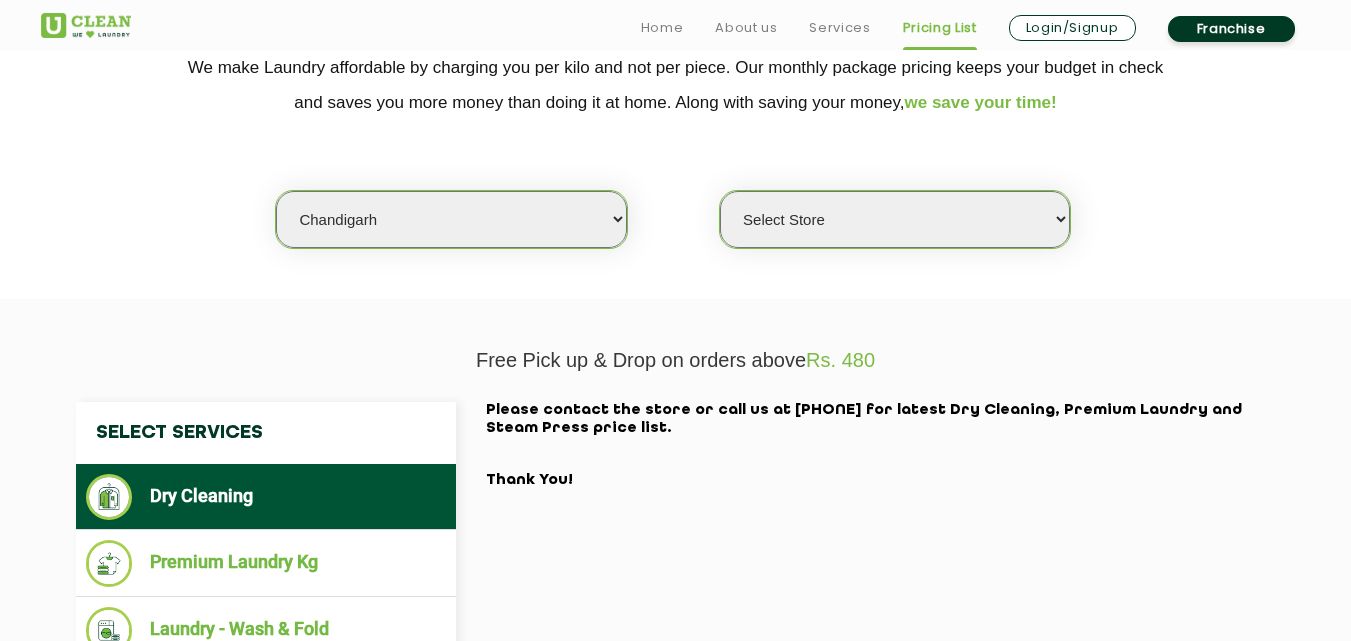 select on "0" 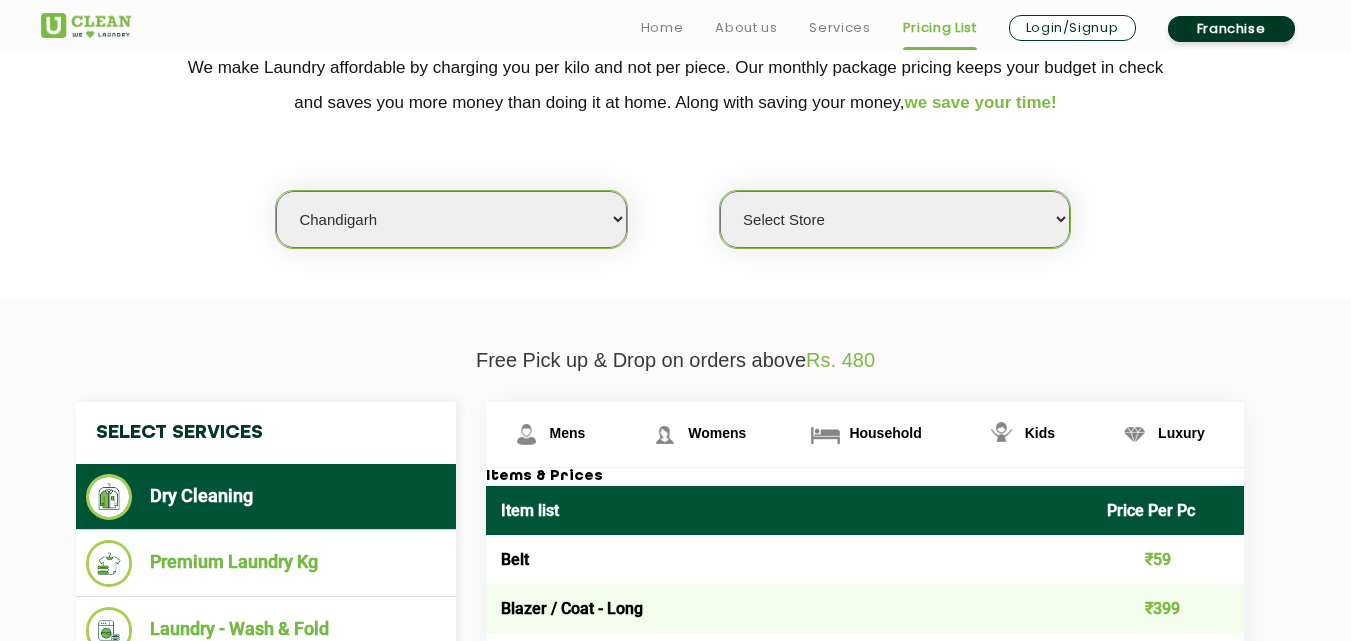 click on "Select Store" at bounding box center [895, 219] 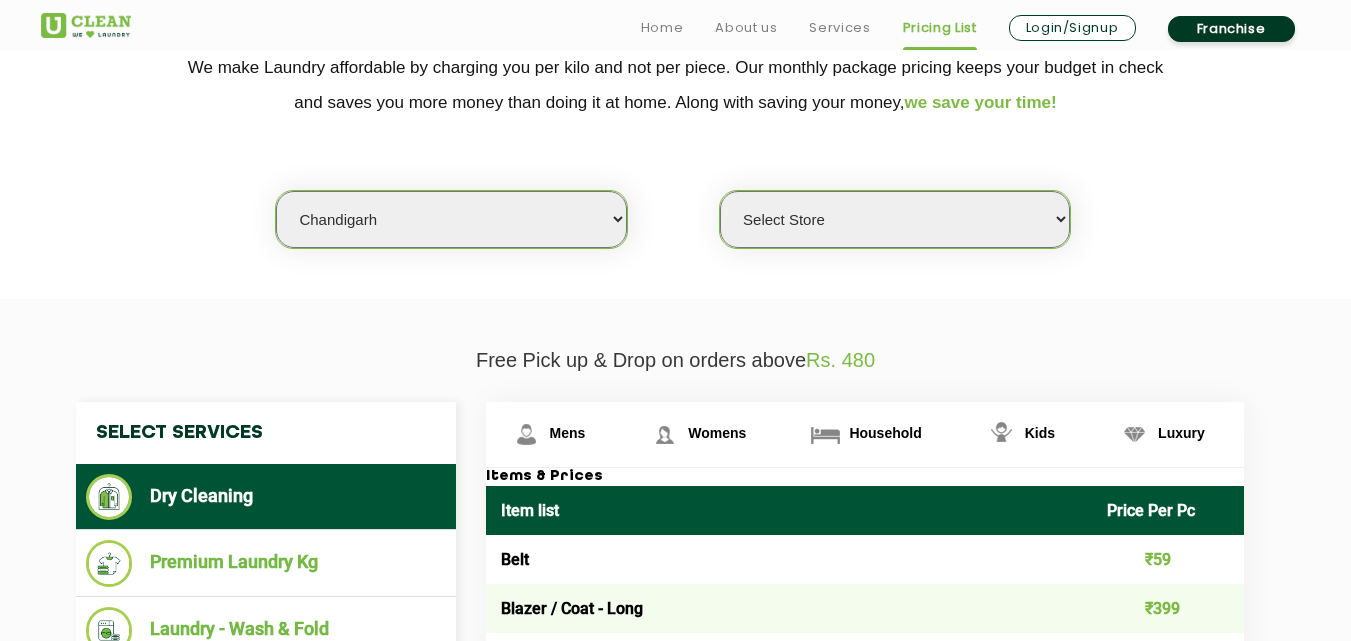 click on "Select Store" at bounding box center (895, 219) 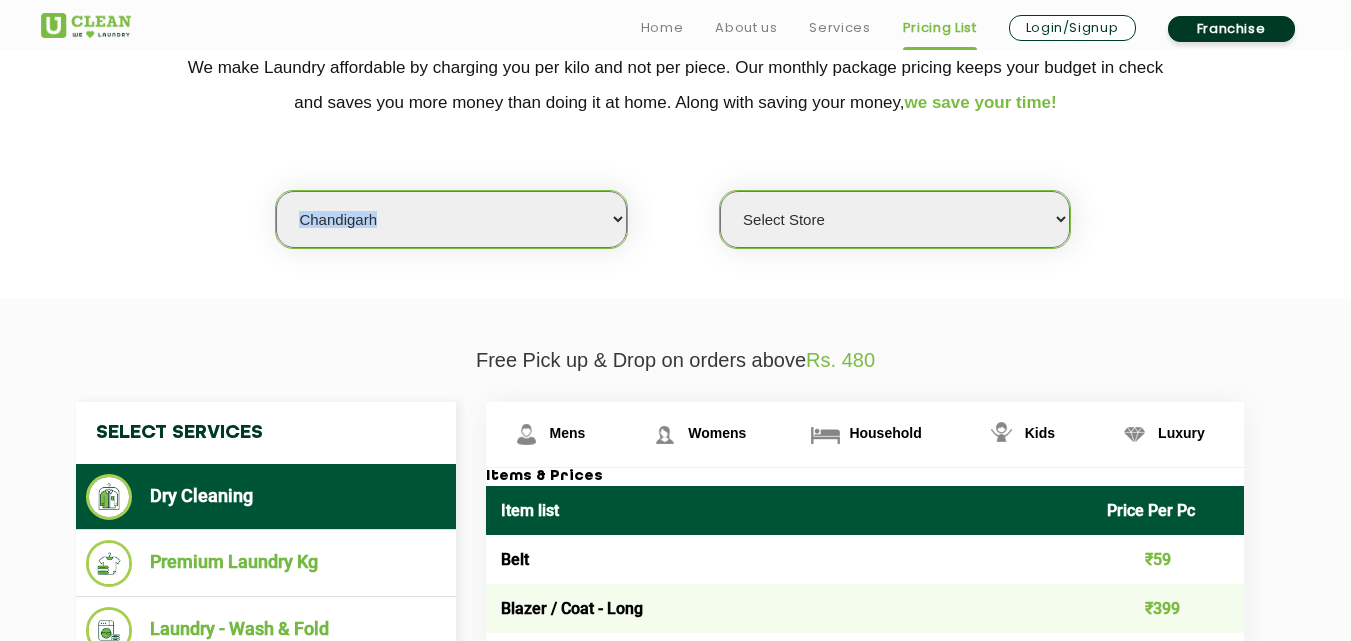 drag, startPoint x: 812, startPoint y: 181, endPoint x: 816, endPoint y: 202, distance: 21.377558 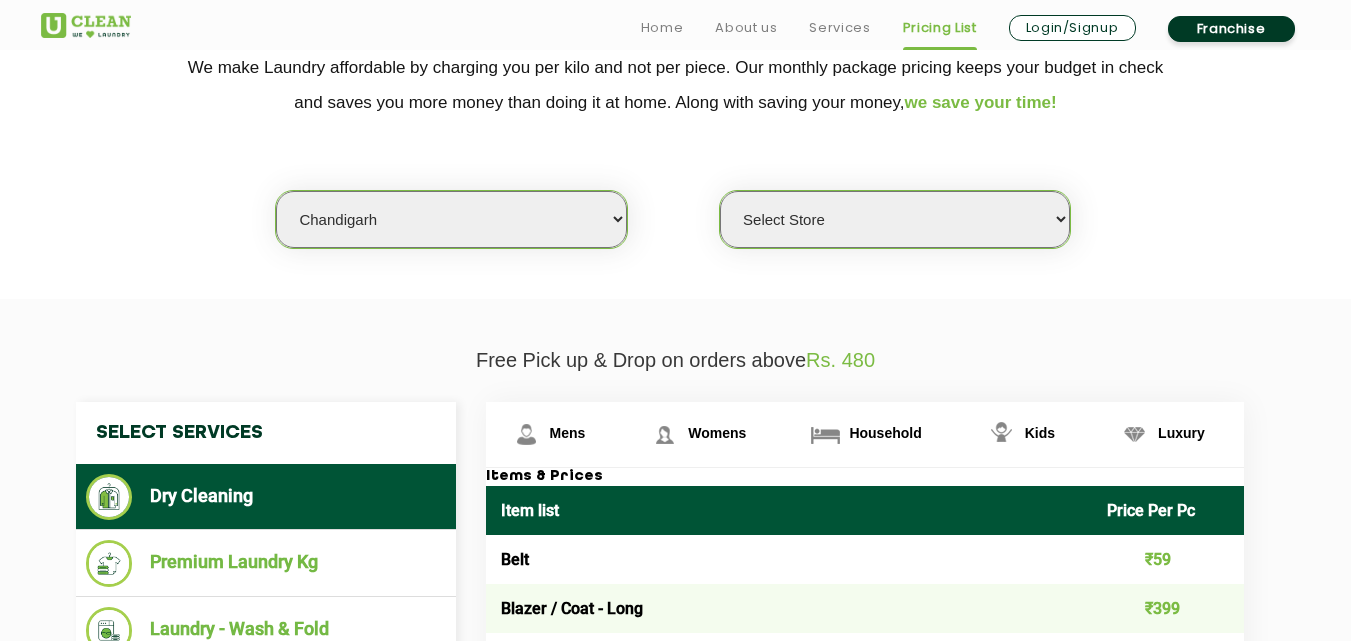 click on "Select city Aalo Agartala Agra Ahmedabad Akola Aligarh Alwar - UClean Select Amravati Aurangabad Ayodhya Bahadurgarh Bahraich Baleswar Baramulla Bareilly Barmer Barpeta Bathinda Belgaum Bengaluru Berhampur Bettiah Bhagalpur Bhilwara Bhiwadi Bhopal Bhubaneshwar Bidar Bikaner Bilaspur Bokaro Bongaigaon Chandigarh Chennai Chitrakoot Cochin Coimbatore Cooch Behar Coonoor Daman Danapur Darrang Daudnagar Dehradun Delhi Deoghar Dhanbad Dharwad Dhule Dibrugarh Digboi Dimapur Dindigul Duliajan Ellenabad Erode Faridabad Gandhidham Gandhinagar Garia Ghaziabad Goa Gohana Golaghat Gonda Gorakhpur Gurugram Guwahati Gwalior Haldwani Hamirpur Hanumangarh Haridwar Hingoli Hojai Howrah Hubli Hyderabad Imphal Indore Itanagar Jagdalpur Jagraon Jaipur Jaipur - Select Jammu Jamshedpur Jehanabad Jhansi Jodhpur Jorhat Kaithal Kakinada Kanpur Kargil Karimganj Kathmandu Kharupetia Khopoli Kochi Kohima Kokapet Kokrajhar Kolhapur Kolkata Kota - Select Kotdwar Krishnanagar Kundli Kurnool Latur Leh Longding Lower Subansiri Lucknow Madurai" 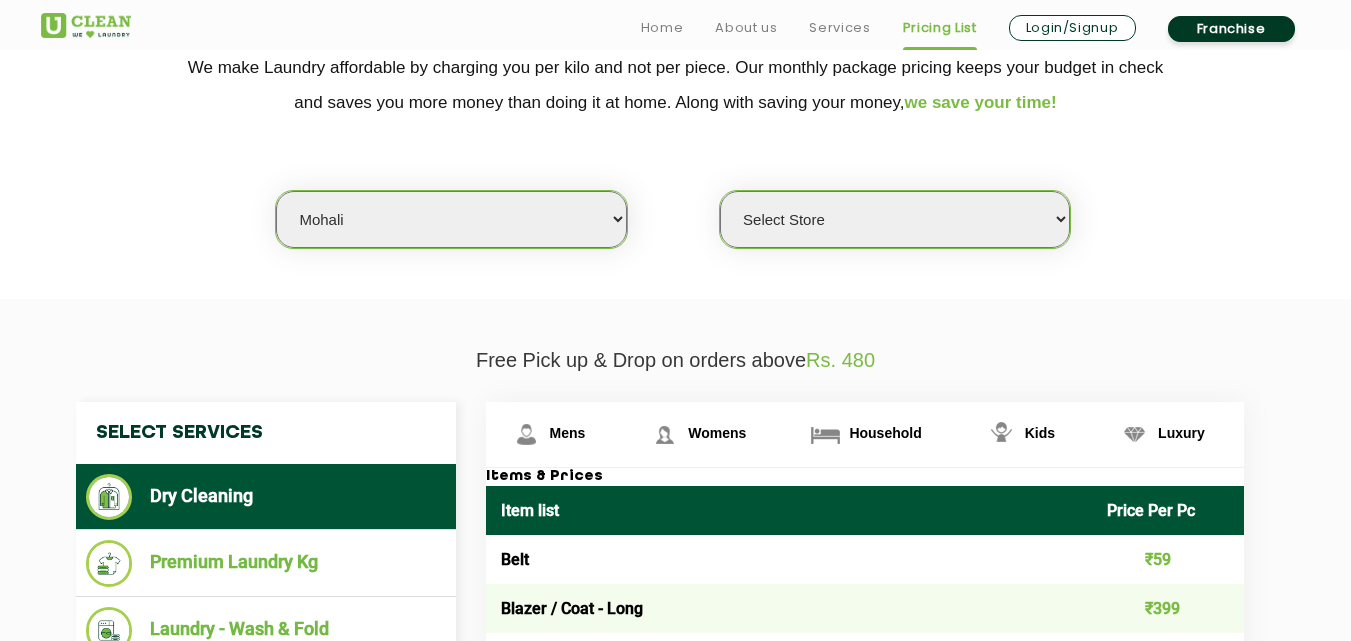 click on "Select city Aalo Agartala Agra Ahmedabad Akola Aligarh Alwar - UClean Select Amravati Aurangabad Ayodhya Bahadurgarh Bahraich Baleswar Baramulla Bareilly Barmer Barpeta Bathinda Belgaum Bengaluru Berhampur Bettiah Bhagalpur Bhilwara Bhiwadi Bhopal Bhubaneshwar Bidar Bikaner Bilaspur Bokaro Bongaigaon Chandigarh Chennai Chitrakoot Cochin Coimbatore Cooch Behar Coonoor Daman Danapur Darrang Daudnagar Dehradun Delhi Deoghar Dhanbad Dharwad Dhule Dibrugarh Digboi Dimapur Dindigul Duliajan Ellenabad Erode Faridabad Gandhidham Gandhinagar Garia Ghaziabad Goa Gohana Golaghat Gonda Gorakhpur Gurugram Guwahati Gwalior Haldwani Hamirpur Hanumangarh Haridwar Hingoli Hojai Howrah Hubli Hyderabad Imphal Indore Itanagar Jagdalpur Jagraon Jaipur Jaipur - Select Jammu Jamshedpur Jehanabad Jhansi Jodhpur Jorhat Kaithal Kakinada Kanpur Kargil Karimganj Kathmandu Kharupetia Khopoli Kochi Kohima Kokapet Kokrajhar Kolhapur Kolkata Kota - Select Kotdwar Krishnanagar Kundli Kurnool Latur Leh Longding Lower Subansiri Lucknow Madurai" at bounding box center (451, 219) 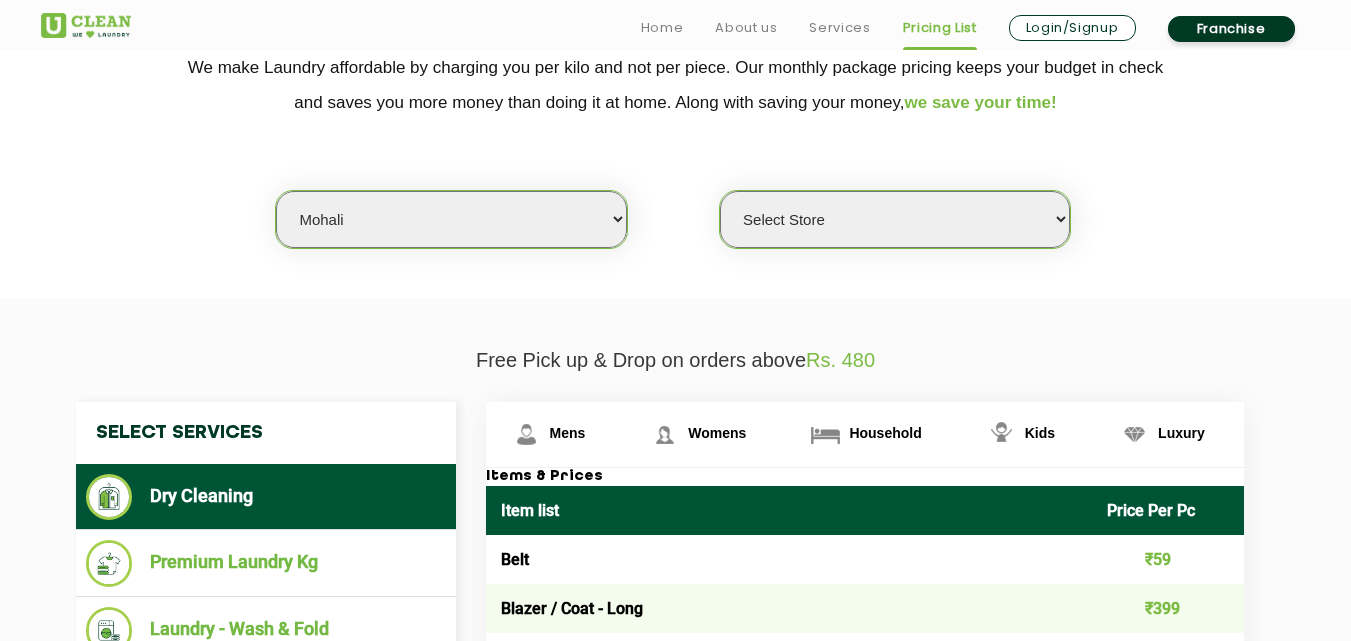 select on "0" 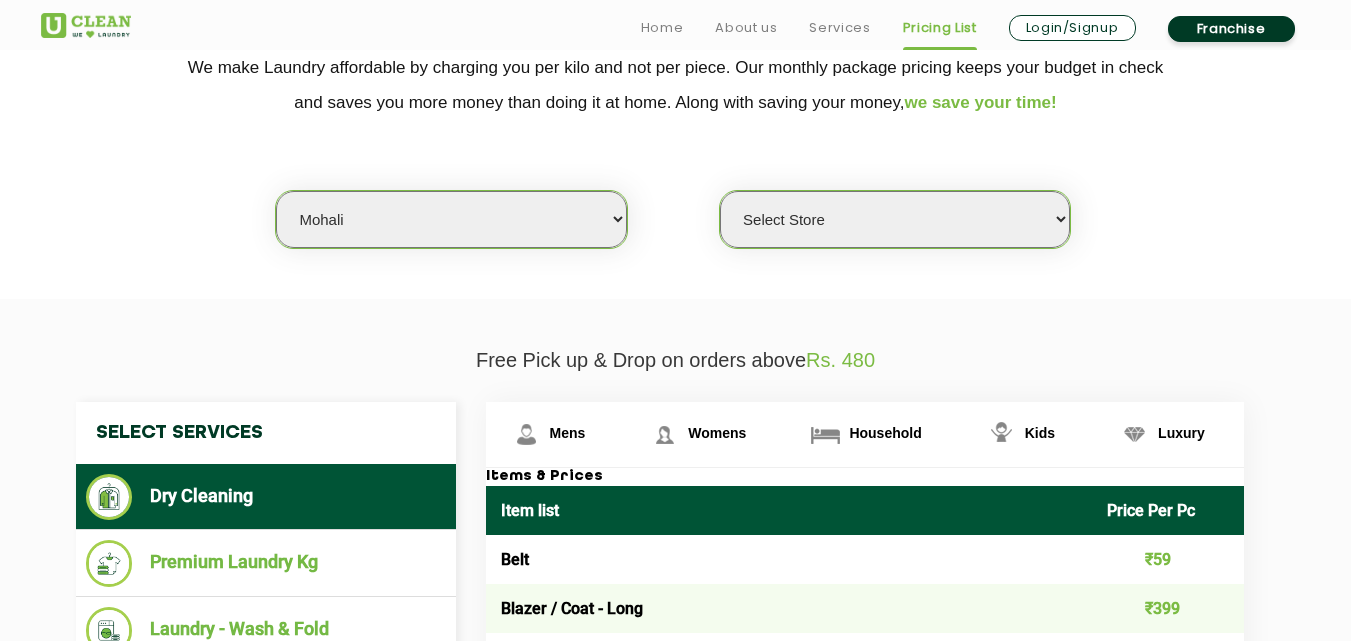 click on "Select Store UClean Mohali UClean Sector 89 Mohali UClean Mohali Sec-61 UClean Shivalik City" at bounding box center (895, 219) 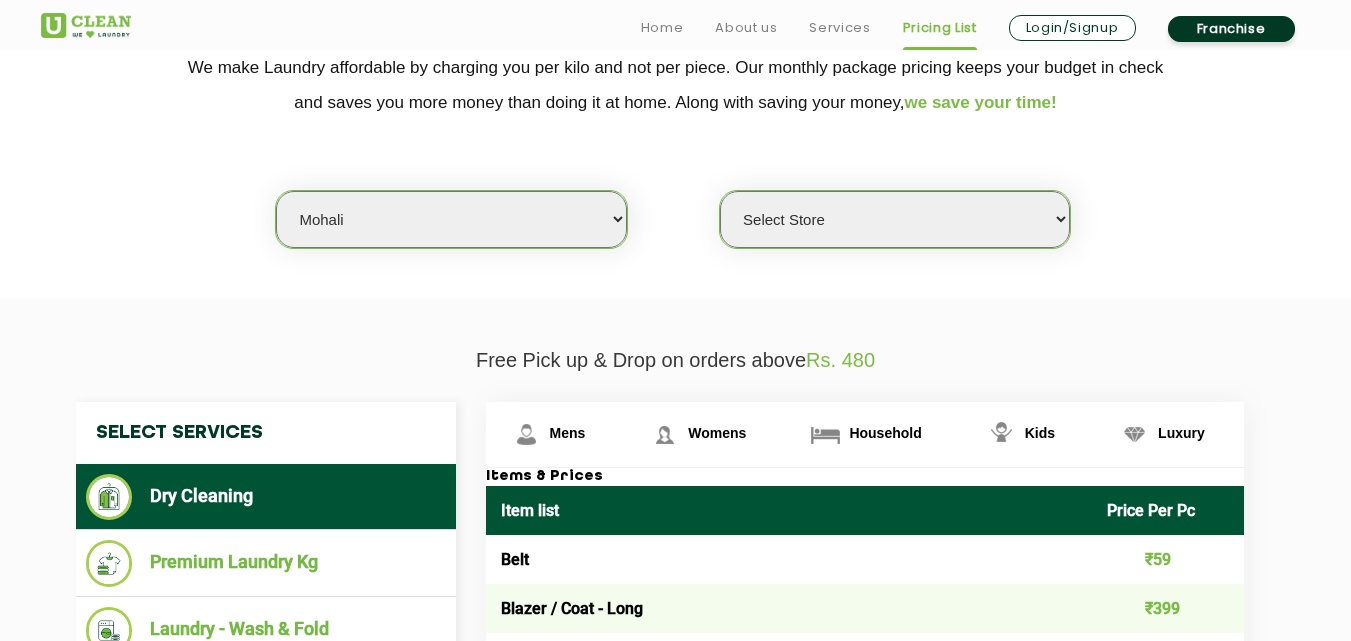 click on "Select Store UClean Mohali UClean Sector 89 Mohali UClean Mohali Sec-61 UClean Shivalik City" at bounding box center [895, 219] 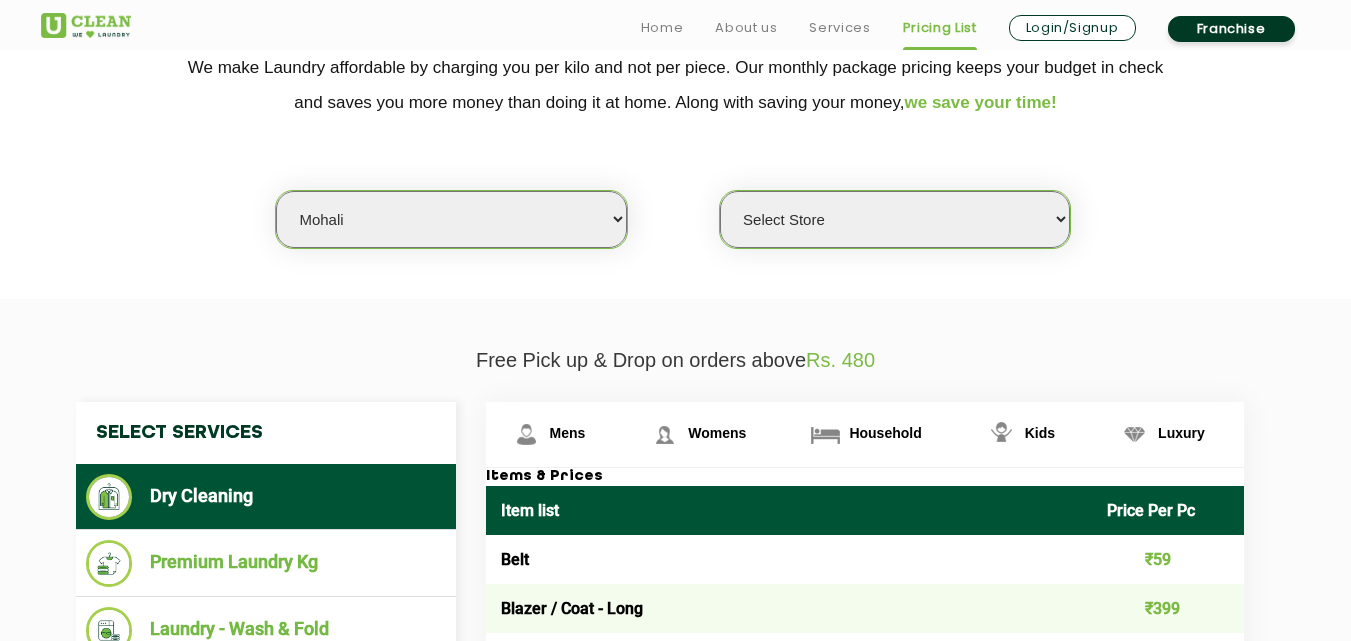 click on "Select city Aalo Agartala Agra Ahmedabad Akola Aligarh Alwar - UClean Select Amravati Aurangabad Ayodhya Bahadurgarh Bahraich Baleswar Baramulla Bareilly Barmer Barpeta Bathinda Belgaum Bengaluru Berhampur Bettiah Bhagalpur Bhilwara Bhiwadi Bhopal Bhubaneshwar Bidar Bikaner Bilaspur Bokaro Bongaigaon Chandigarh Chennai Chitrakoot Cochin Coimbatore Cooch Behar Coonoor Daman Danapur Darrang Daudnagar Dehradun Delhi Deoghar Dhanbad Dharwad Dhule Dibrugarh Digboi Dimapur Dindigul Duliajan Ellenabad Erode Faridabad Gandhidham Gandhinagar Garia Ghaziabad Goa Gohana Golaghat Gonda Gorakhpur Gurugram Guwahati Gwalior Haldwani Hamirpur Hanumangarh Haridwar Hingoli Hojai Howrah Hubli Hyderabad Imphal Indore Itanagar Jagdalpur Jagraon Jaipur Jaipur - Select Jammu Jamshedpur Jehanabad Jhansi Jodhpur Jorhat Kaithal Kakinada Kanpur Kargil Karimganj Kathmandu Kharupetia Khopoli Kochi Kohima Kokapet Kokrajhar Kolhapur Kolkata Kota - Select Kotdwar Krishnanagar Kundli Kurnool Latur Leh Longding Lower Subansiri Lucknow Madurai" at bounding box center (451, 219) 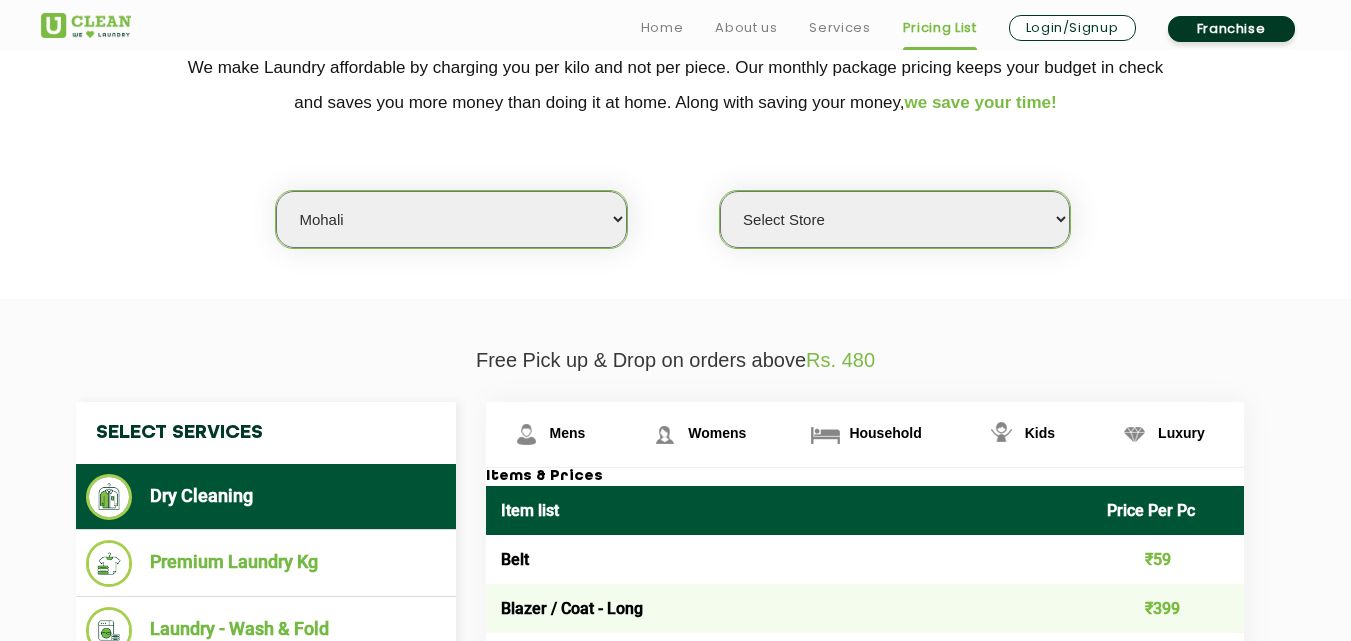 click on "Select city Aalo Agartala Agra Ahmedabad Akola Aligarh Alwar - UClean Select Amravati Aurangabad Ayodhya Bahadurgarh Bahraich Baleswar Baramulla Bareilly Barmer Barpeta Bathinda Belgaum Bengaluru Berhampur Bettiah Bhagalpur Bhilwara Bhiwadi Bhopal Bhubaneshwar Bidar Bikaner Bilaspur Bokaro Bongaigaon Chandigarh Chennai Chitrakoot Cochin Coimbatore Cooch Behar Coonoor Daman Danapur Darrang Daudnagar Dehradun Delhi Deoghar Dhanbad Dharwad Dhule Dibrugarh Digboi Dimapur Dindigul Duliajan Ellenabad Erode Faridabad Gandhidham Gandhinagar Garia Ghaziabad Goa Gohana Golaghat Gonda Gorakhpur Gurugram Guwahati Gwalior Haldwani Hamirpur Hanumangarh Haridwar Hingoli Hojai Howrah Hubli Hyderabad Imphal Indore Itanagar Jagdalpur Jagraon Jaipur Jaipur - Select Jammu Jamshedpur Jehanabad Jhansi Jodhpur Jorhat Kaithal Kakinada Kanpur Kargil Karimganj Kathmandu Kharupetia Khopoli Kochi Kohima Kokapet Kokrajhar Kolhapur Kolkata Kota - Select Kotdwar Krishnanagar Kundli Kurnool Latur Leh Longding Lower Subansiri Lucknow Madurai" at bounding box center (451, 219) 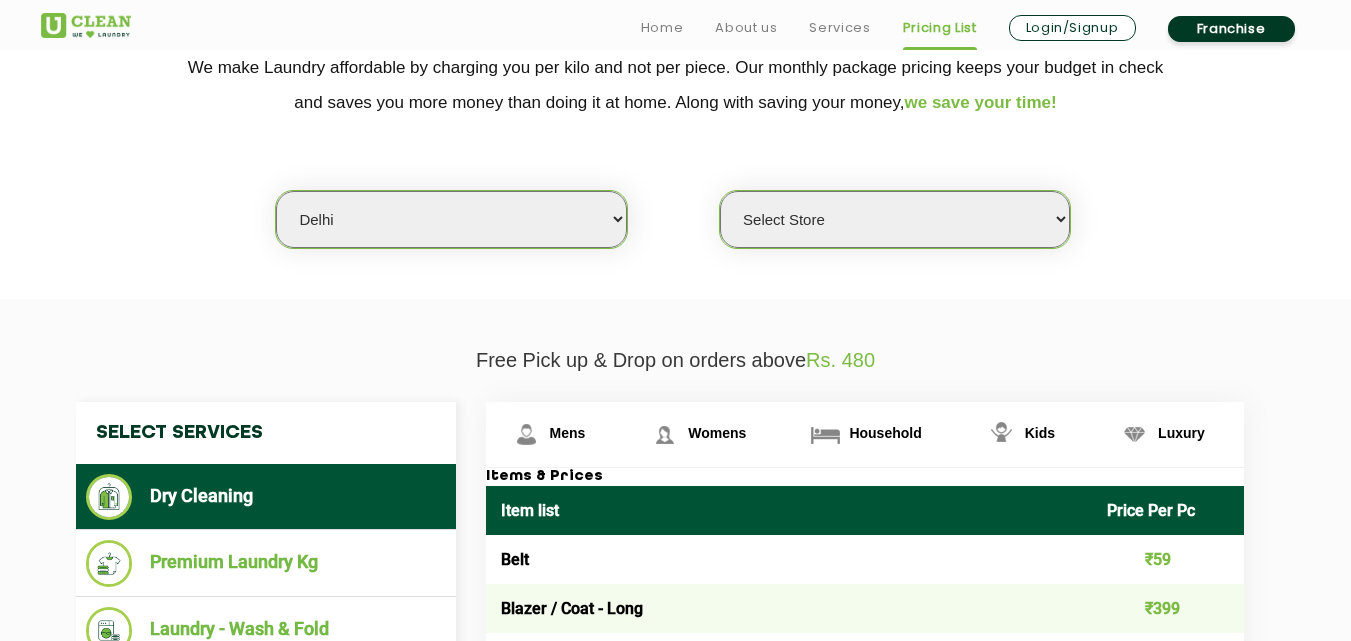 click on "Select city Aalo Agartala Agra Ahmedabad Akola Aligarh Alwar - UClean Select Amravati Aurangabad Ayodhya Bahadurgarh Bahraich Baleswar Baramulla Bareilly Barmer Barpeta Bathinda Belgaum Bengaluru Berhampur Bettiah Bhagalpur Bhilwara Bhiwadi Bhopal Bhubaneshwar Bidar Bikaner Bilaspur Bokaro Bongaigaon Chandigarh Chennai Chitrakoot Cochin Coimbatore Cooch Behar Coonoor Daman Danapur Darrang Daudnagar Dehradun Delhi Deoghar Dhanbad Dharwad Dhule Dibrugarh Digboi Dimapur Dindigul Duliajan Ellenabad Erode Faridabad Gandhidham Gandhinagar Garia Ghaziabad Goa Gohana Golaghat Gonda Gorakhpur Gurugram Guwahati Gwalior Haldwani Hamirpur Hanumangarh Haridwar Hingoli Hojai Howrah Hubli Hyderabad Imphal Indore Itanagar Jagdalpur Jagraon Jaipur Jaipur - Select Jammu Jamshedpur Jehanabad Jhansi Jodhpur Jorhat Kaithal Kakinada Kanpur Kargil Karimganj Kathmandu Kharupetia Khopoli Kochi Kohima Kokapet Kokrajhar Kolhapur Kolkata Kota - Select Kotdwar Krishnanagar Kundli Kurnool Latur Leh Longding Lower Subansiri Lucknow Madurai" at bounding box center [451, 219] 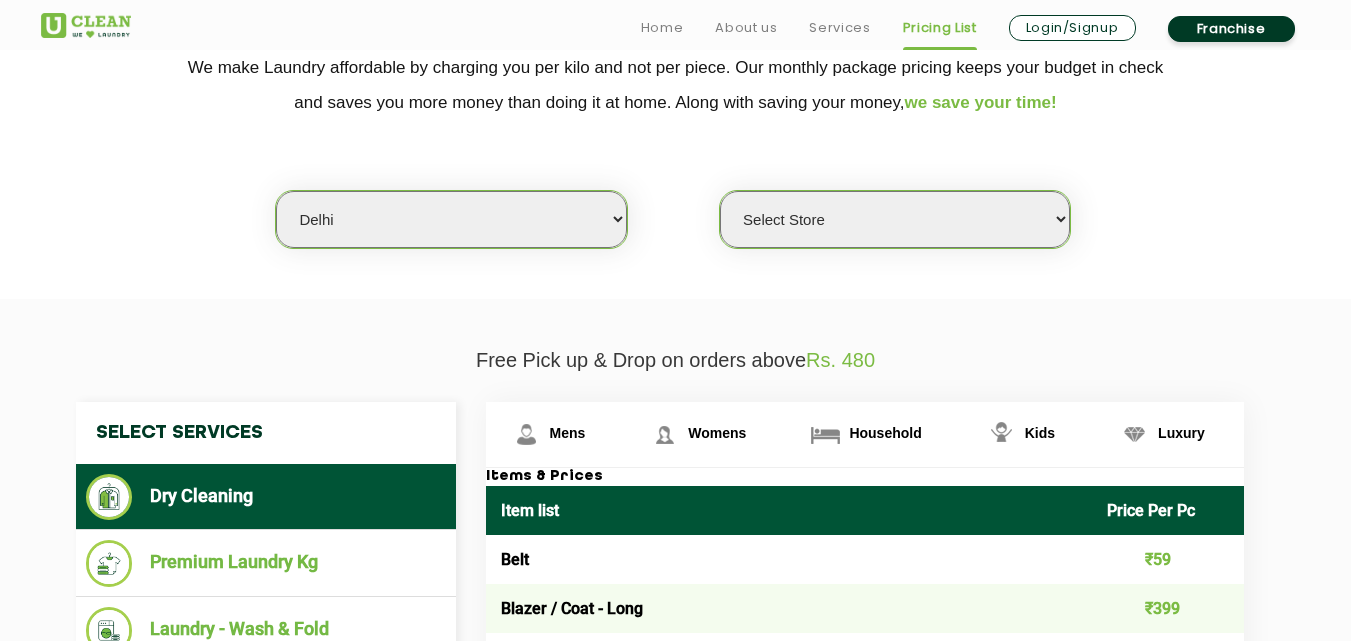 select on "0" 